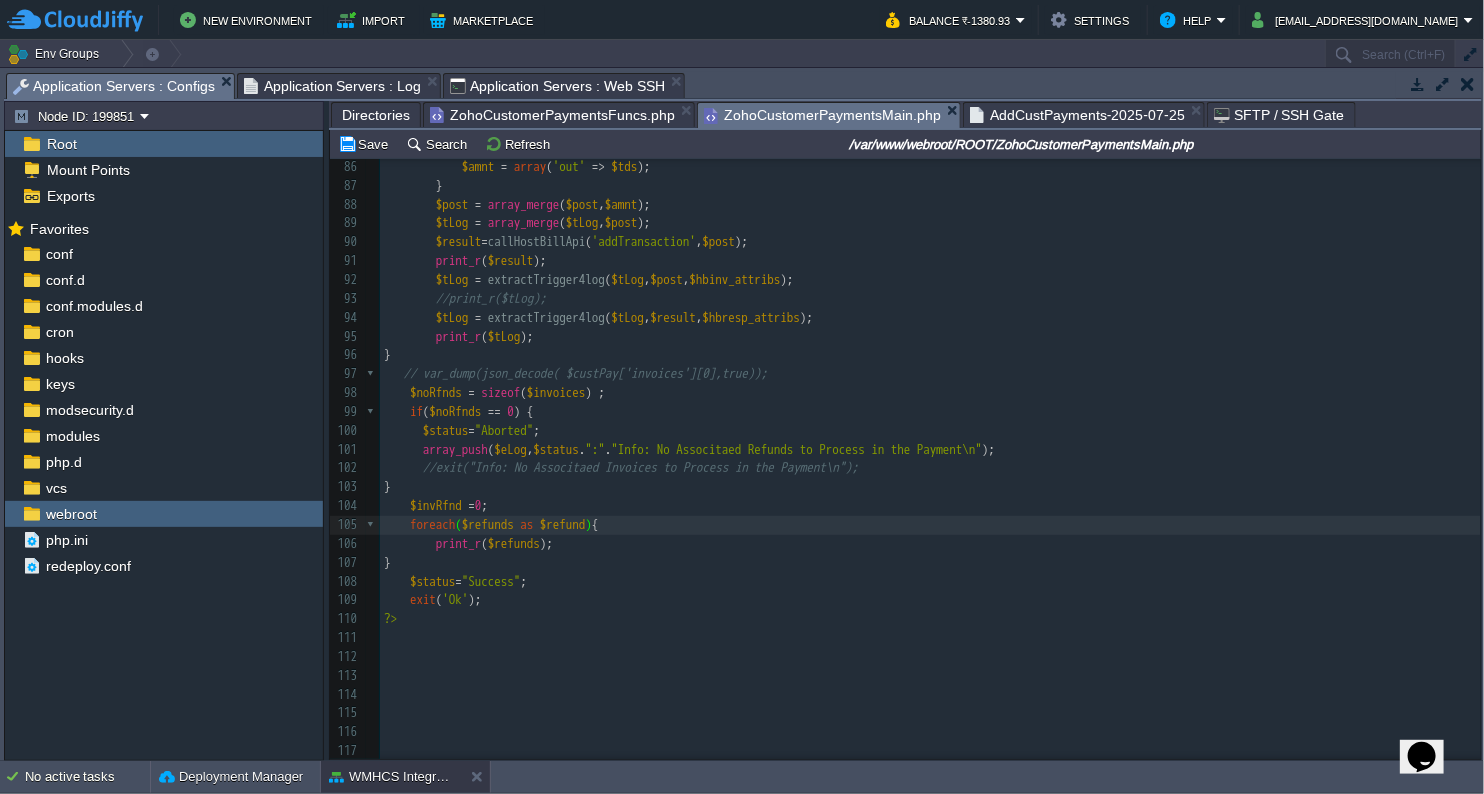 type on "s" 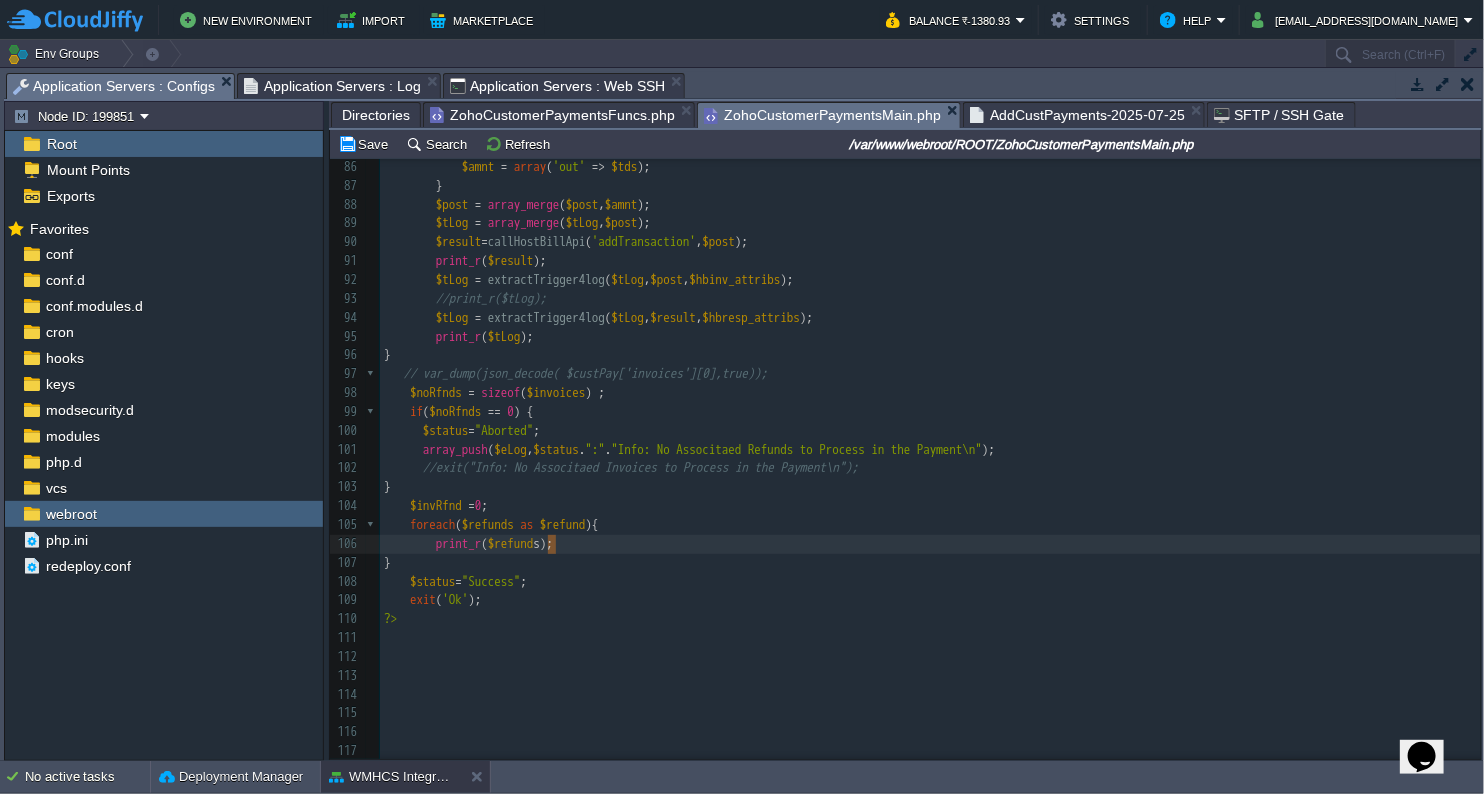 type 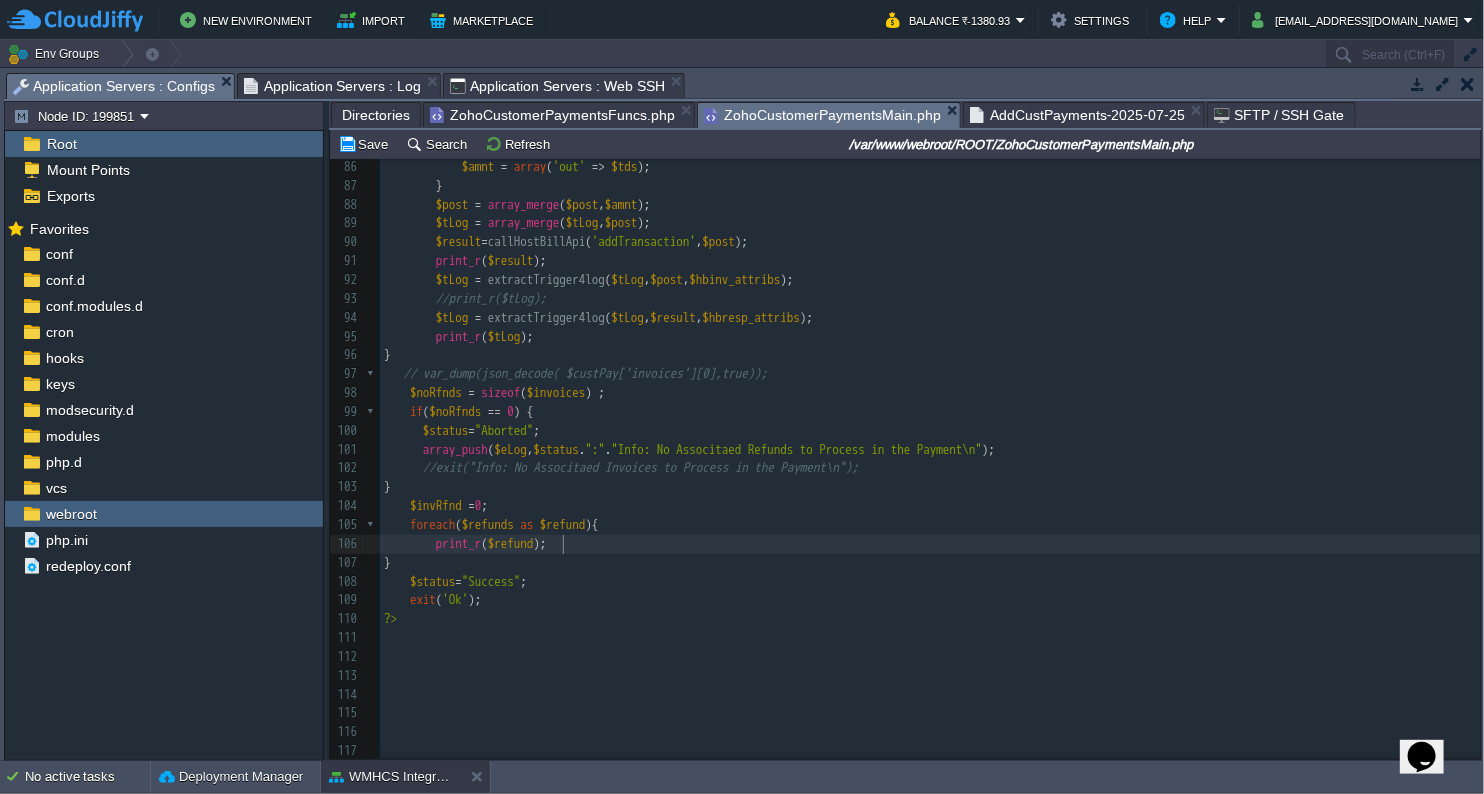 click on "}" at bounding box center [930, 563] 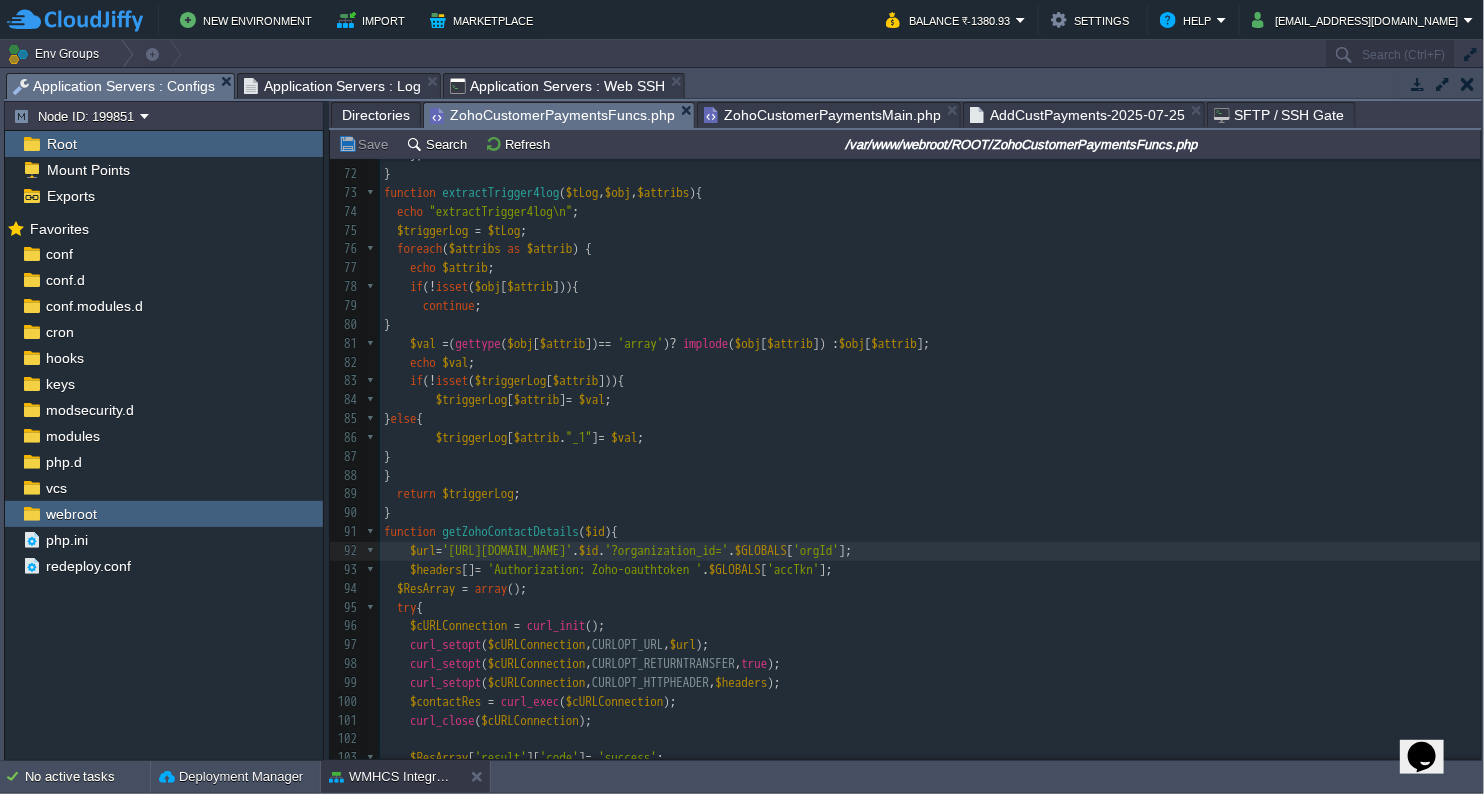 click on "ZohoCustomerPaymentsFuncs.php" at bounding box center (552, 115) 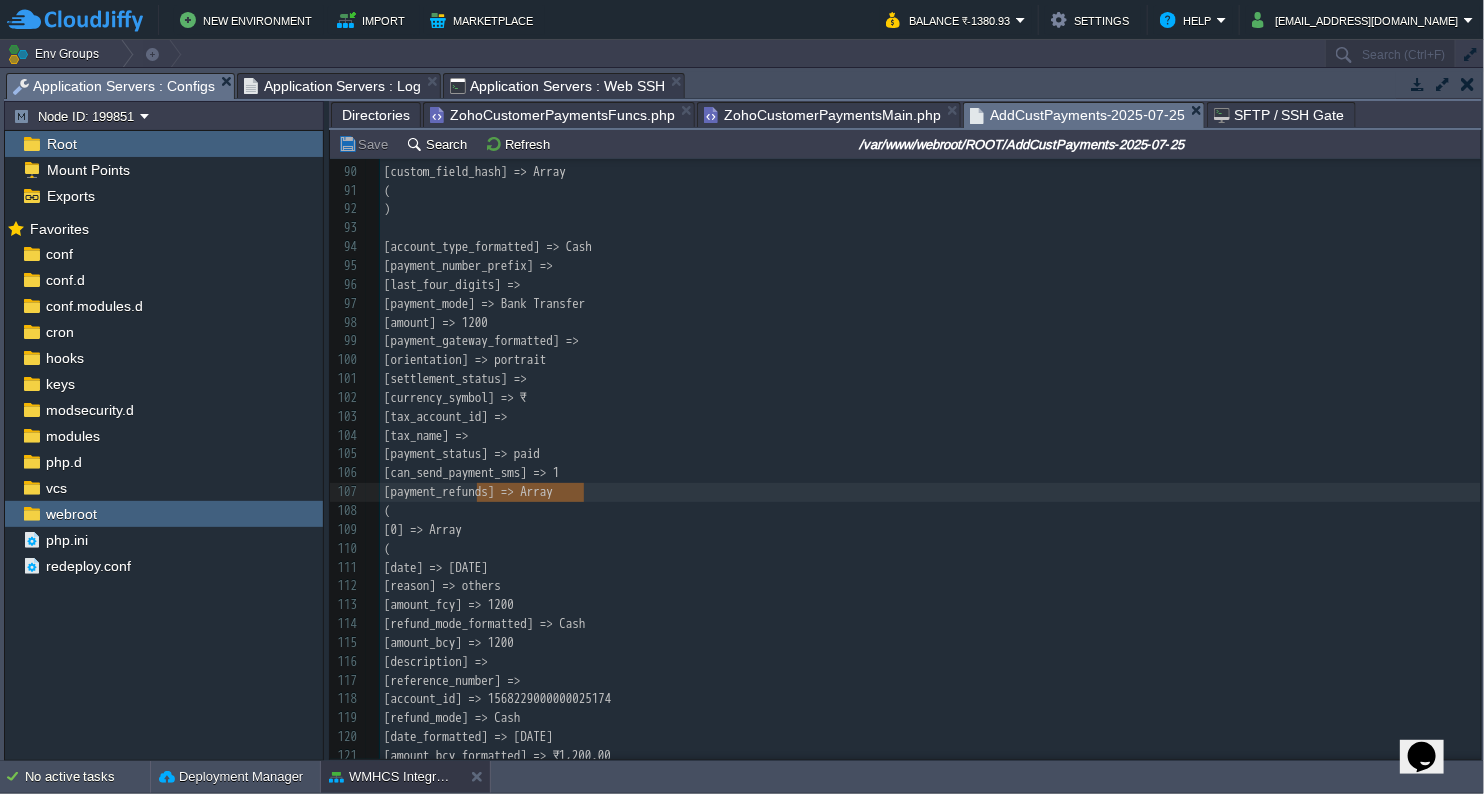 click on "AddCustPayments-2025-07-25" at bounding box center (1077, 115) 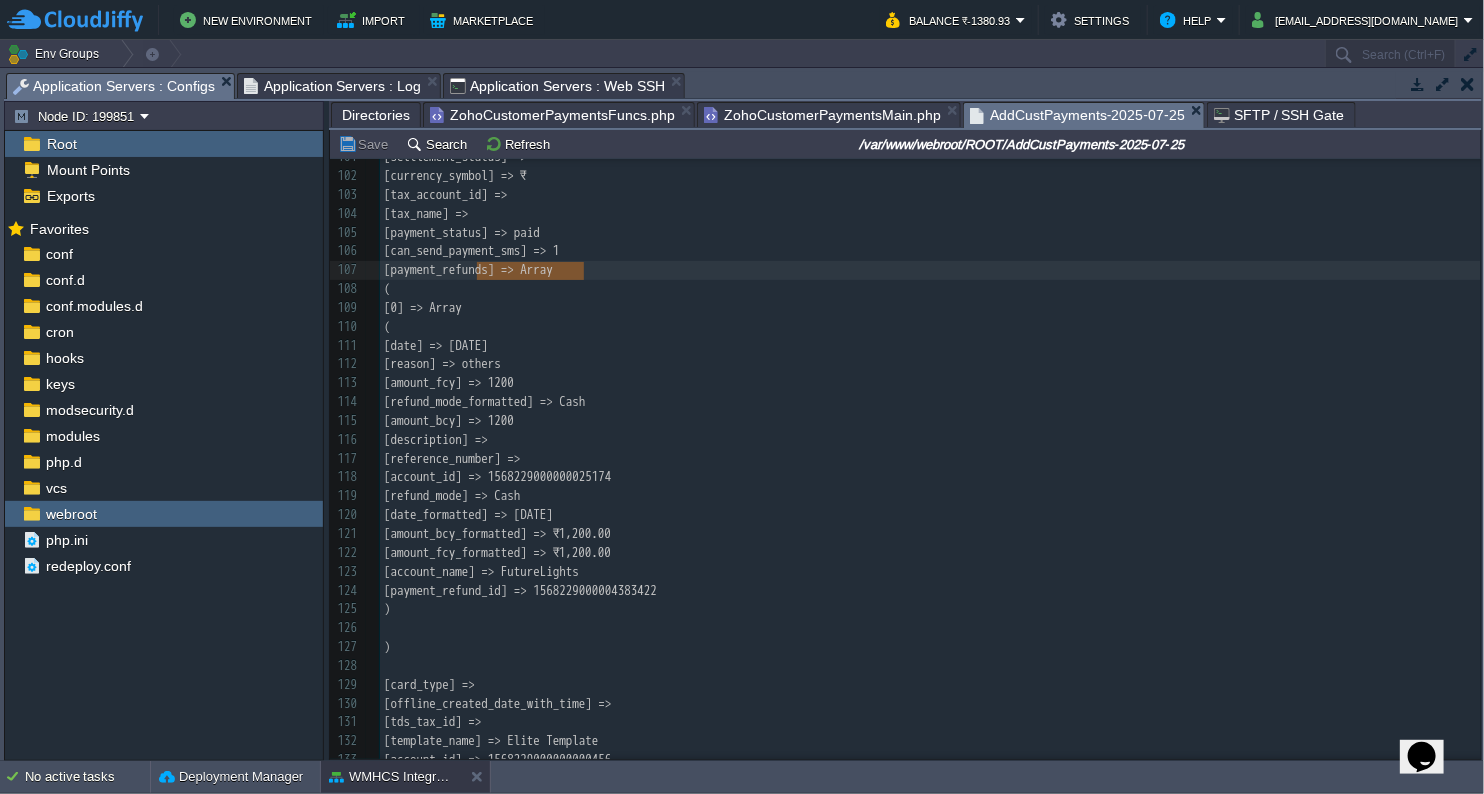 scroll, scrollTop: 2390, scrollLeft: 0, axis: vertical 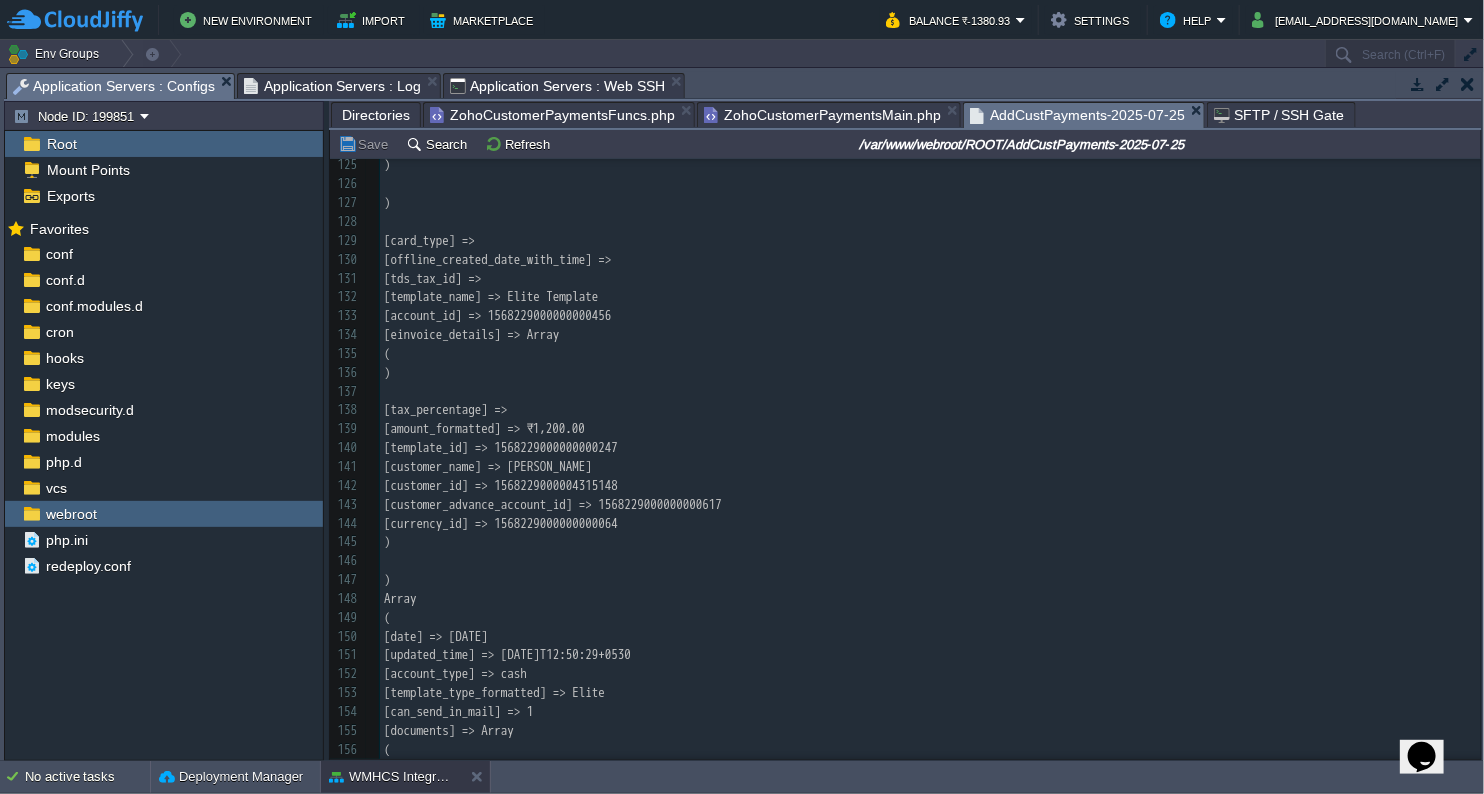 click on "[customer_id] => 1568229000004315148" at bounding box center (501, 485) 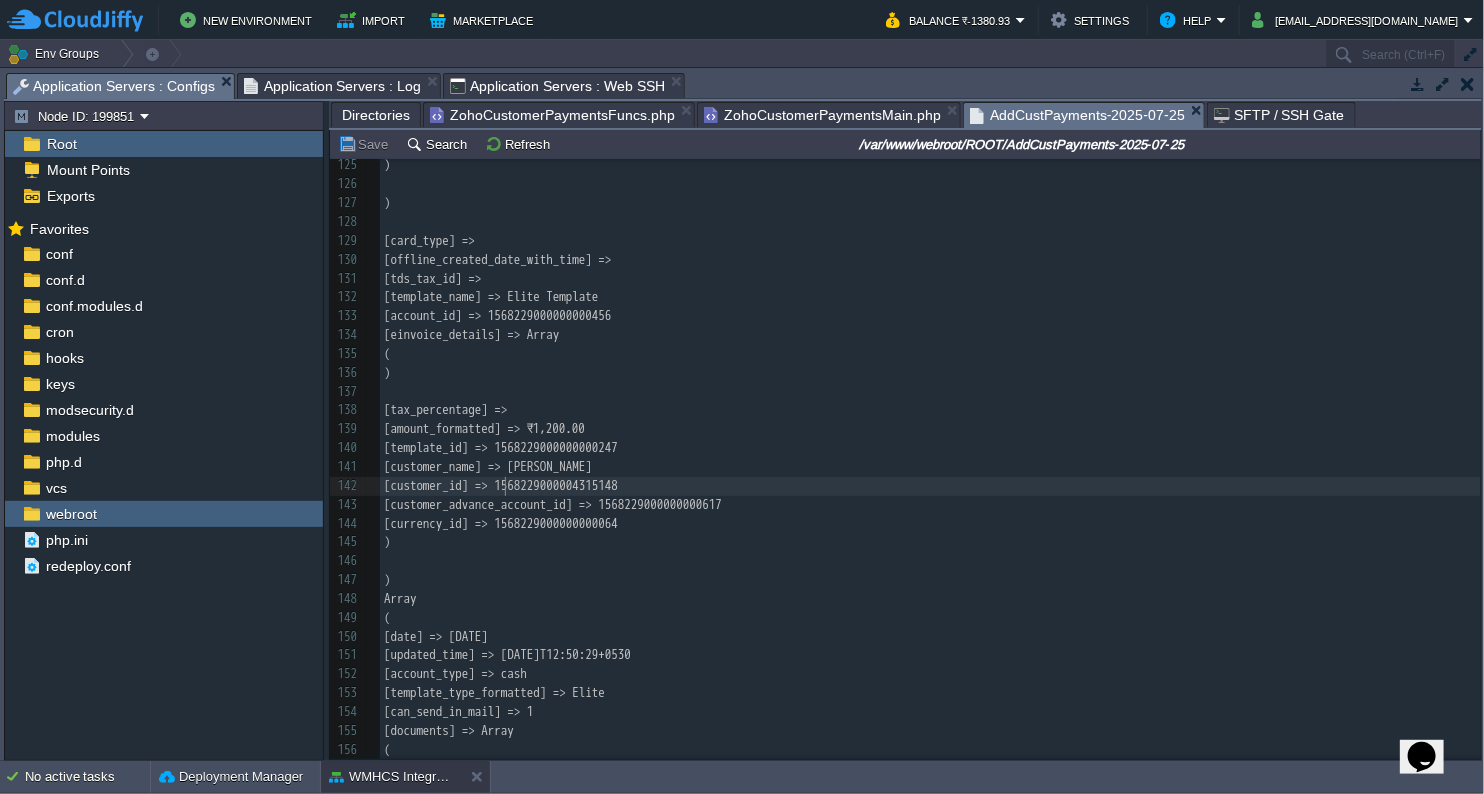 type on "customer_id" 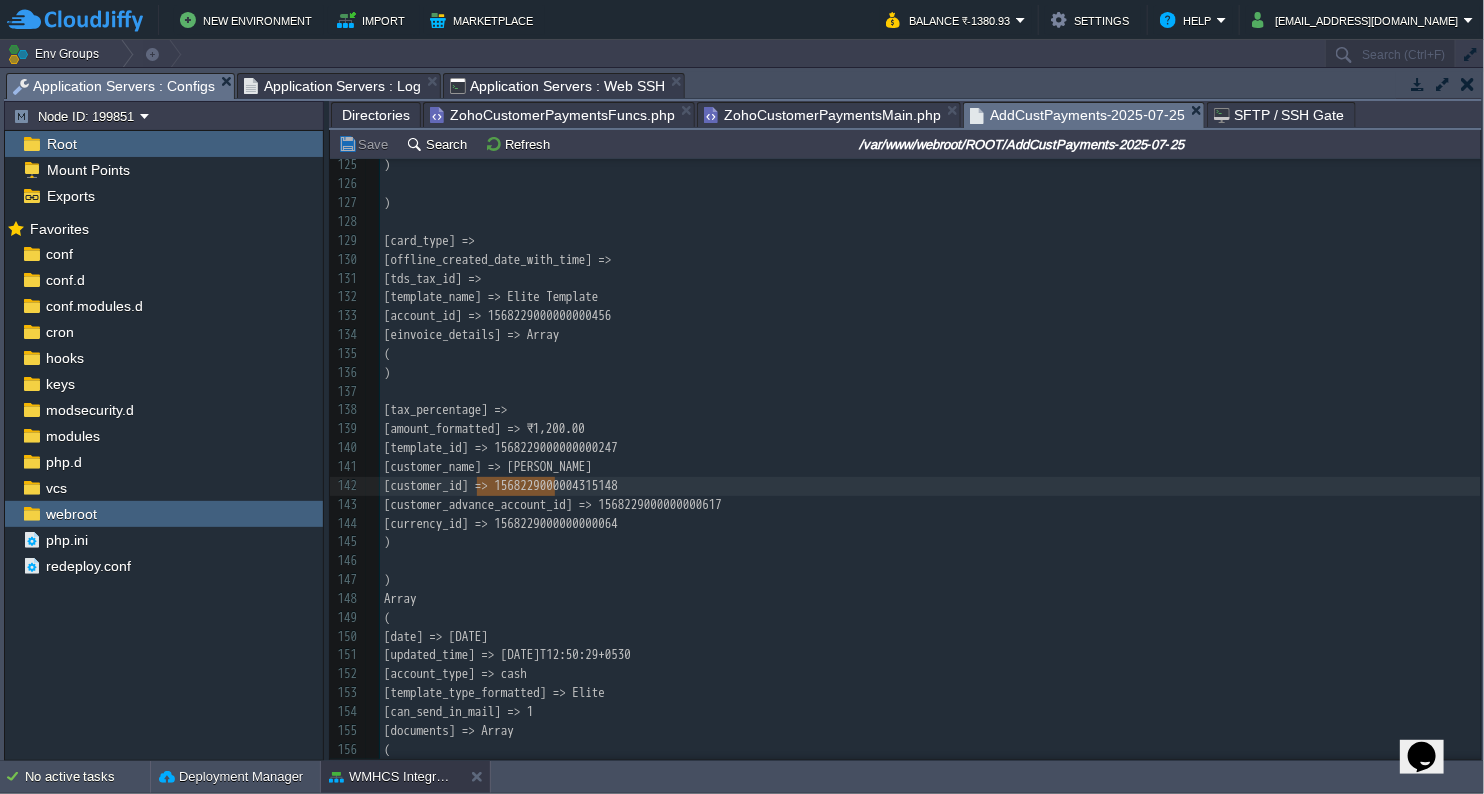 click on "ZohoCustomerPaymentsMain.php" at bounding box center (822, 115) 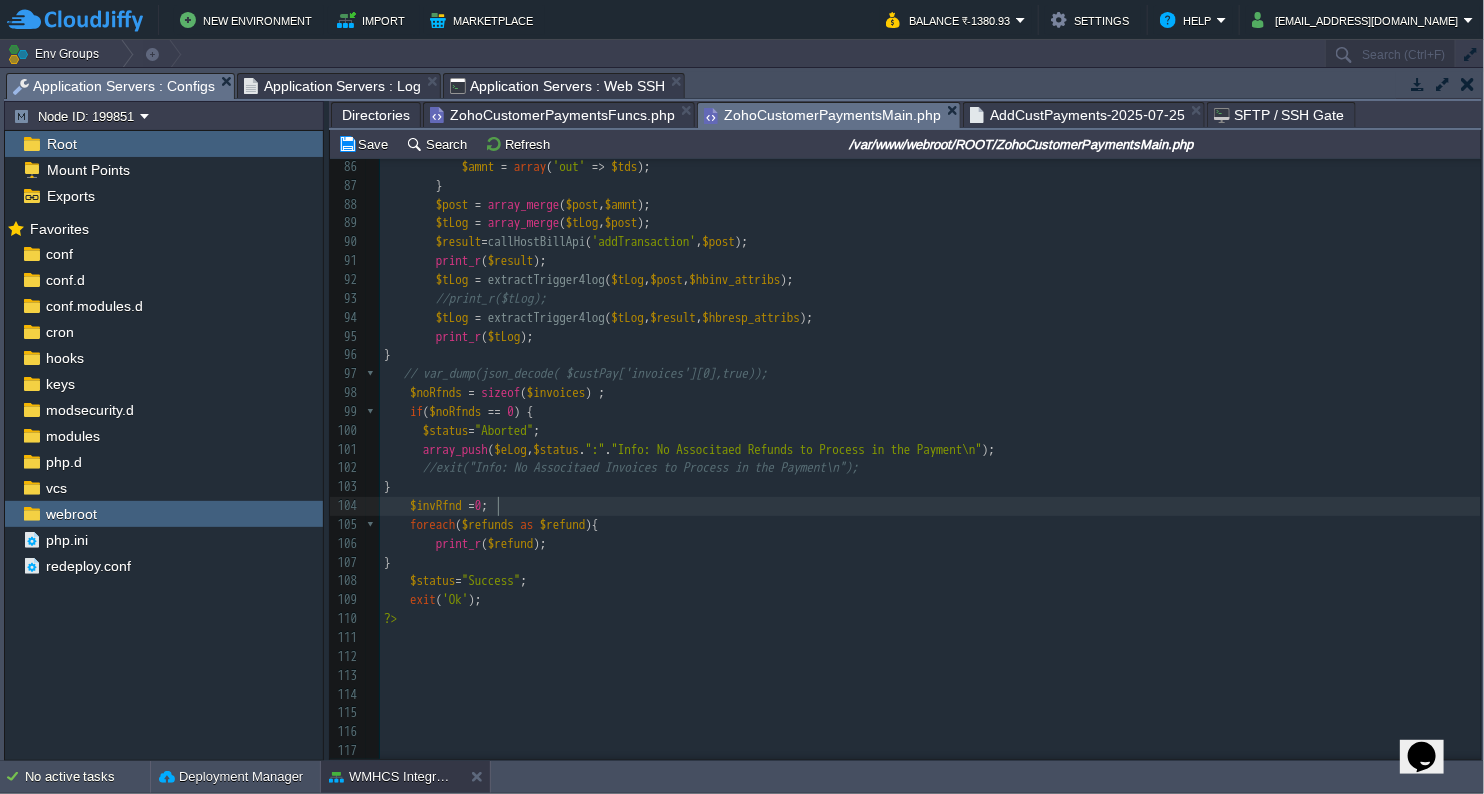 click on "$invRfnd   = 0 ;" at bounding box center (930, 506) 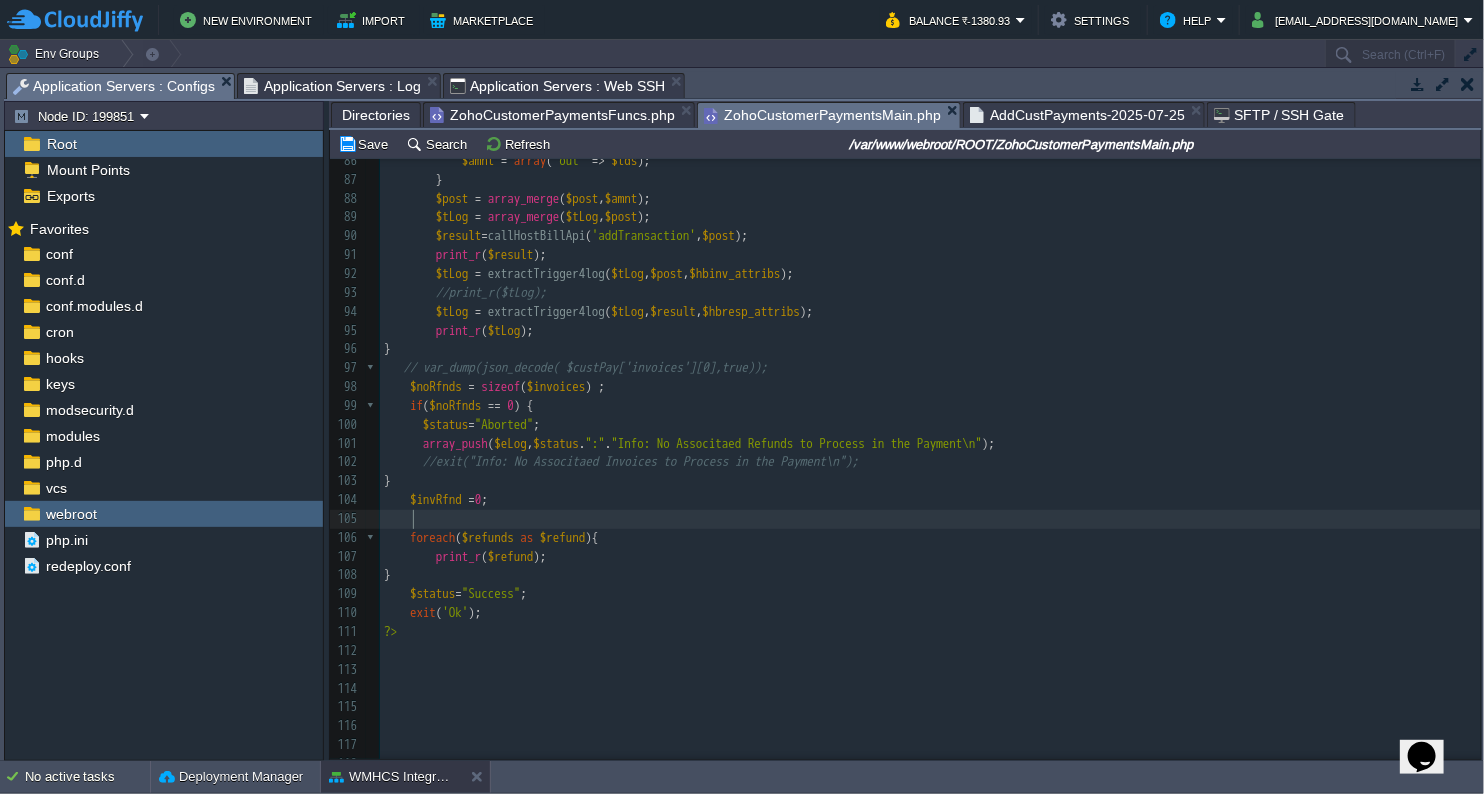 type on "%" 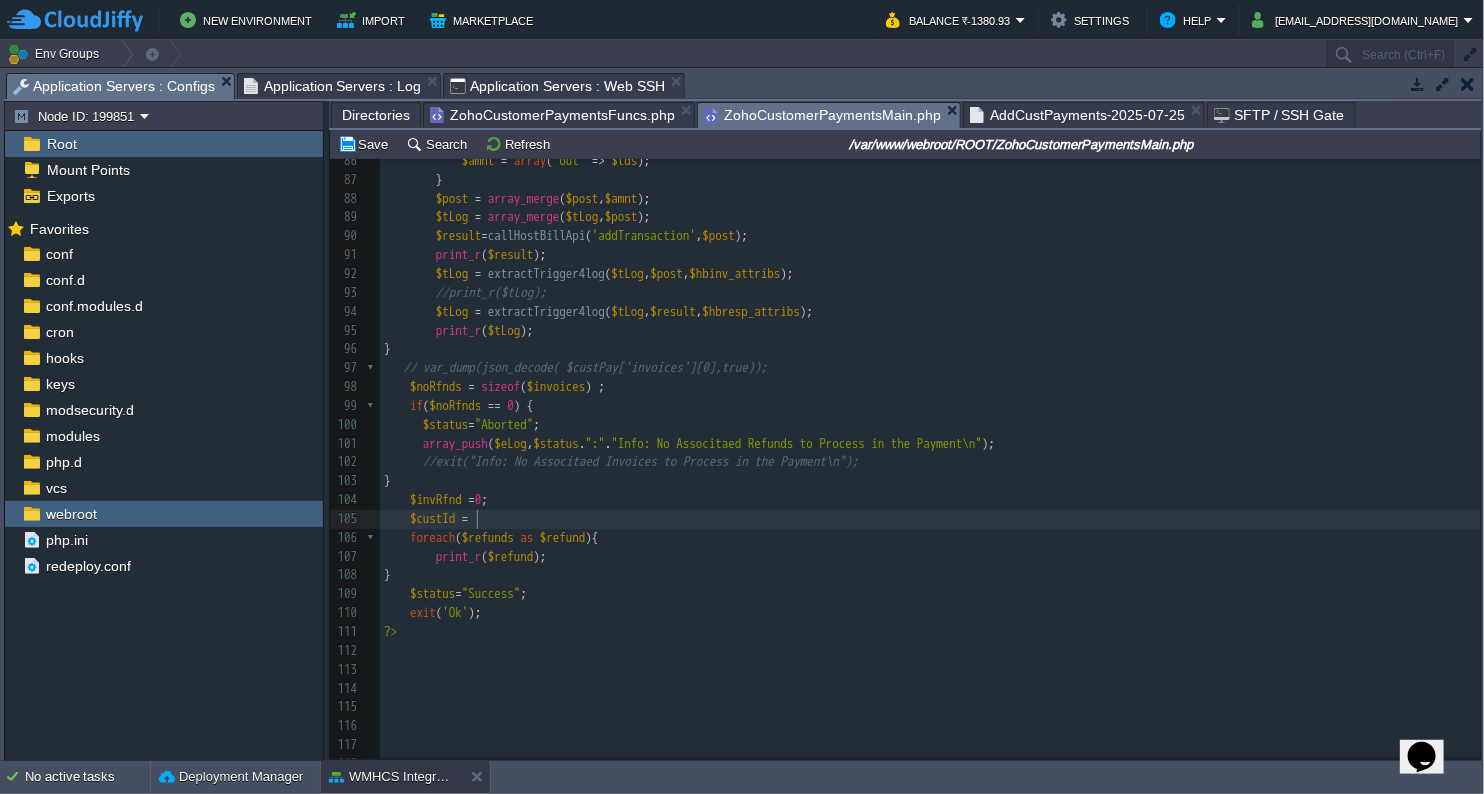 type on "$custId =" 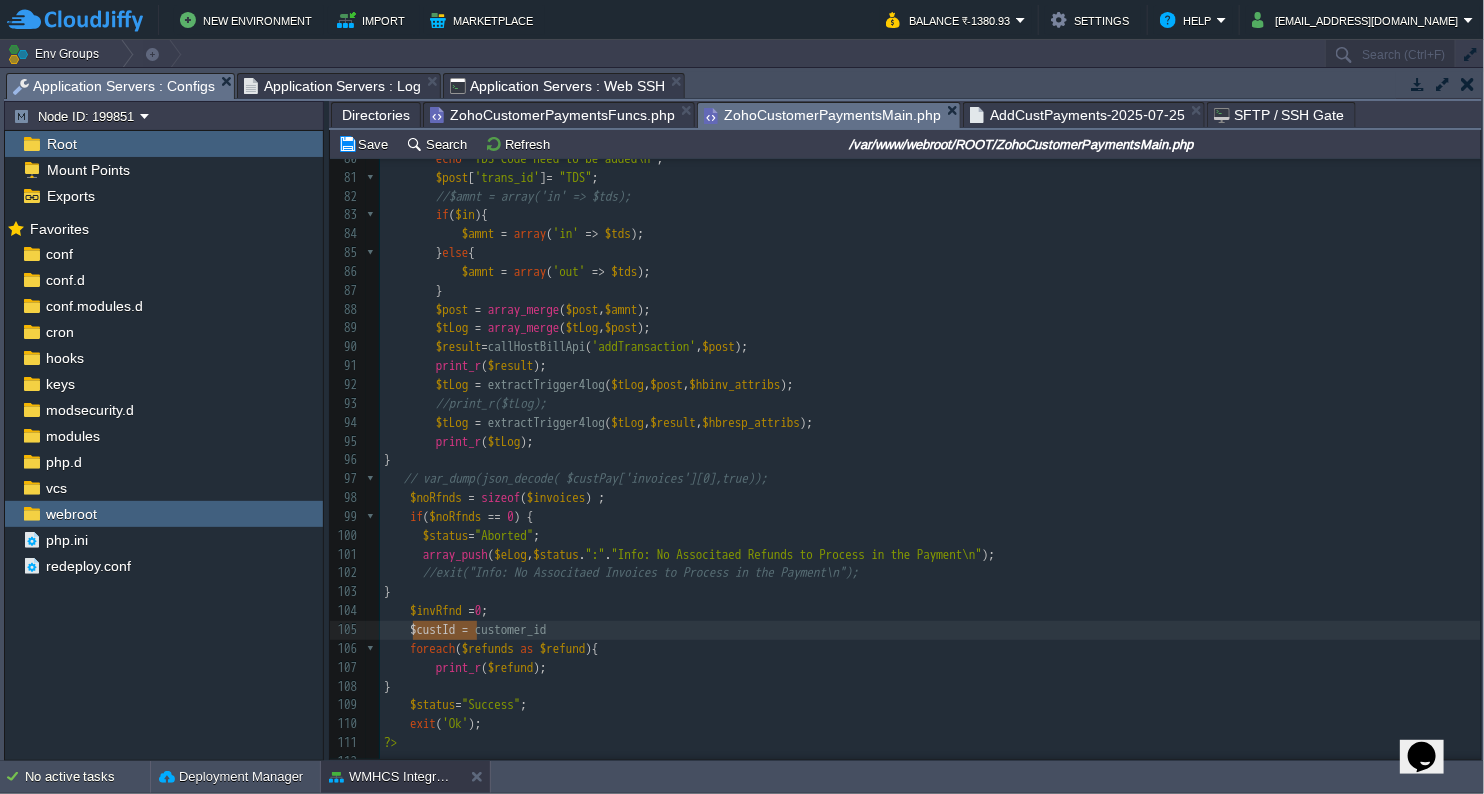 type on "$custId = cu" 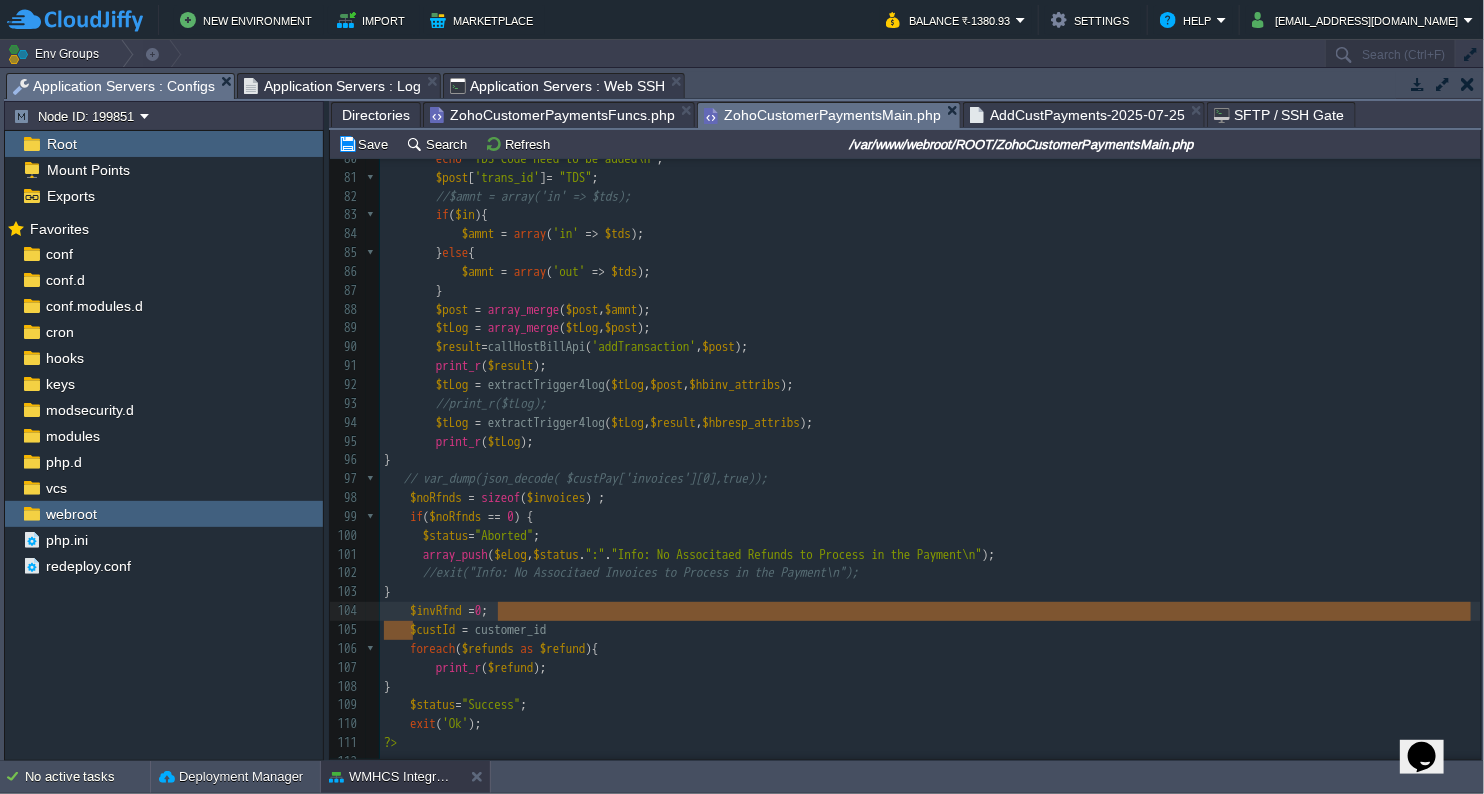 type on "$custId = customer_id" 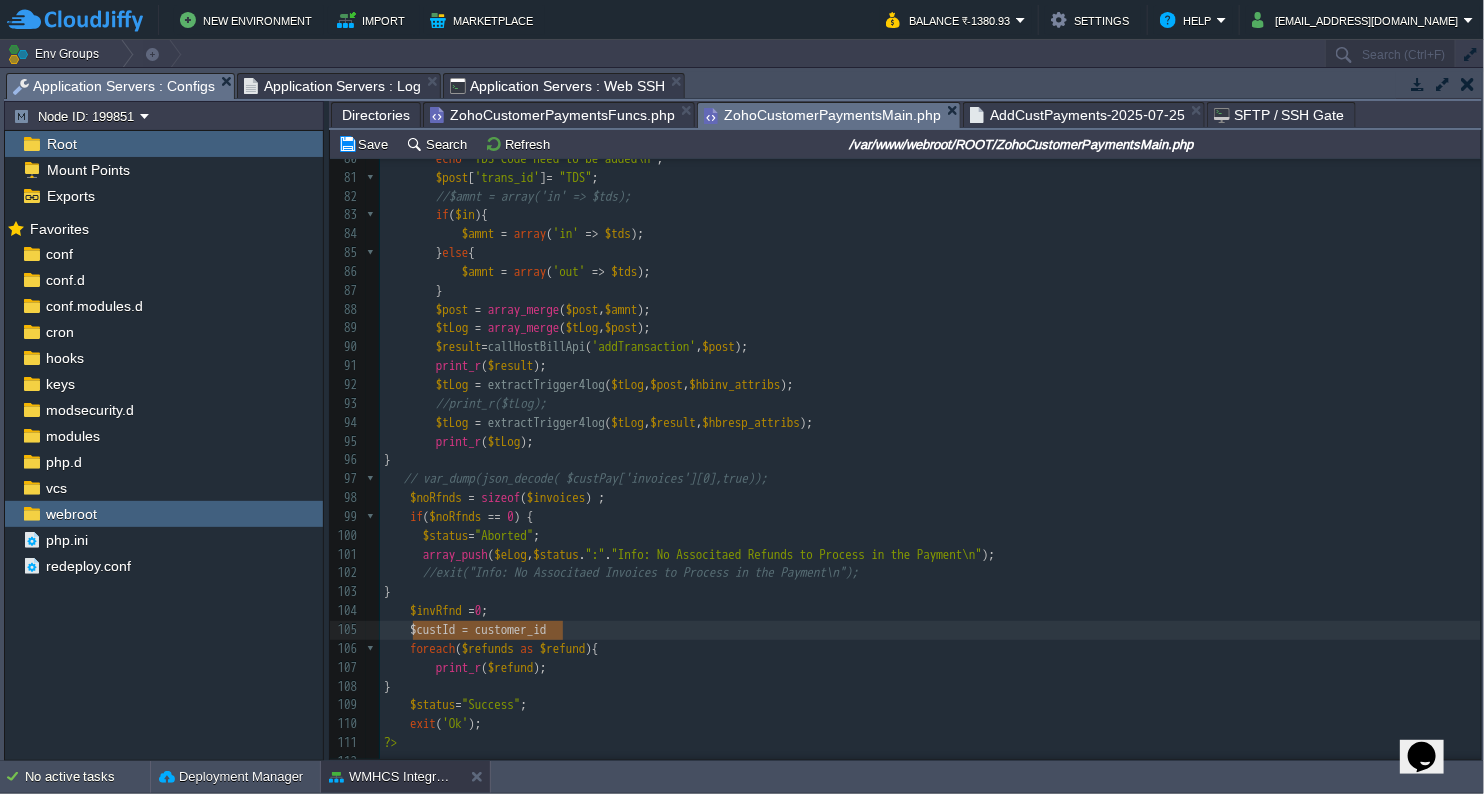 drag, startPoint x: 413, startPoint y: 628, endPoint x: 564, endPoint y: 624, distance: 151.05296 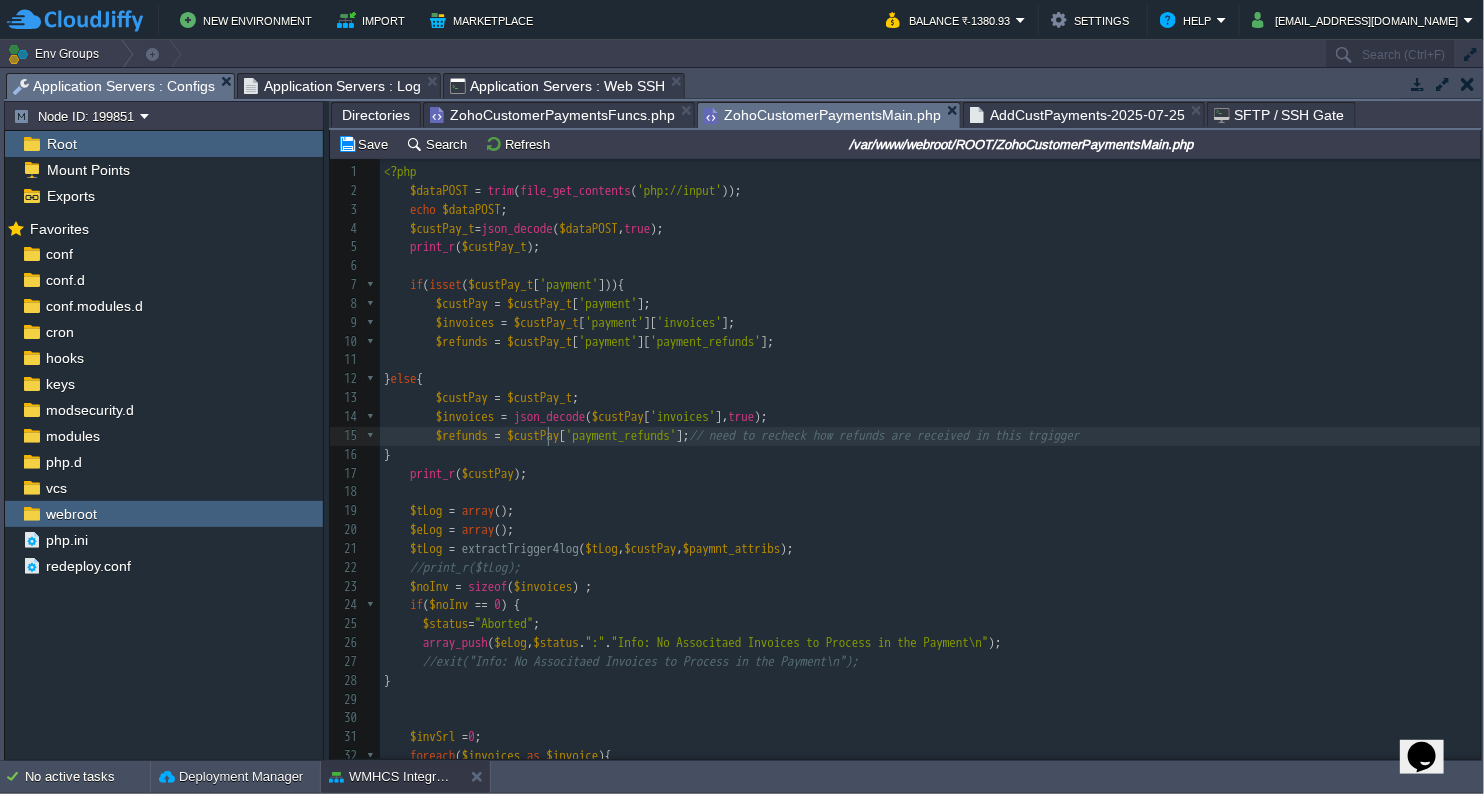 click on "$custPay" at bounding box center [534, 435] 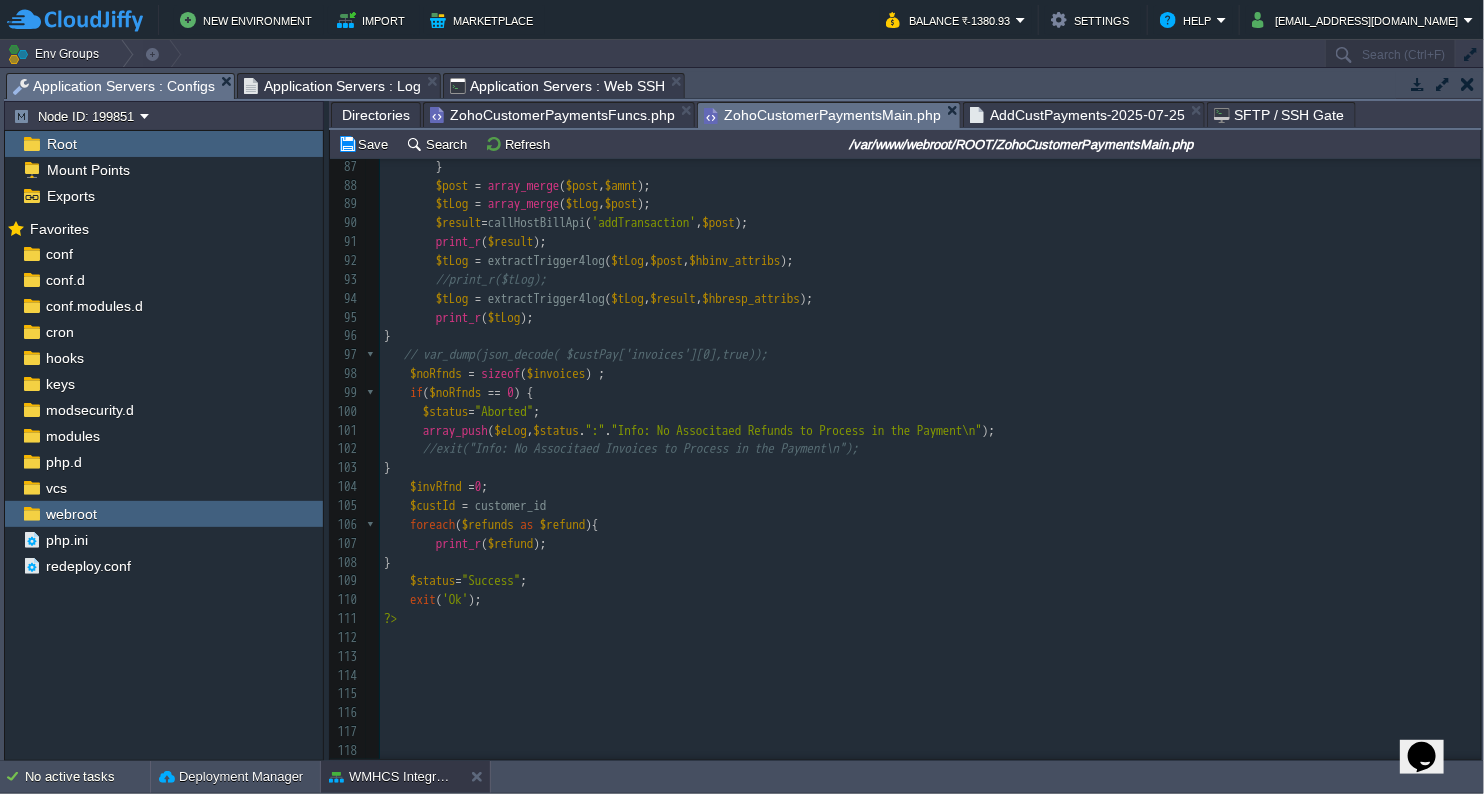 click on "x           $refunds   =   $custPay [ 'payment_refunds' ];  // need to recheck how refunds are received in this trgigger 67           } 68           $post   =   array_merge ( $post , $amnt ); 69           $result = callHostBillApi ( 'addTransaction' , $post ); 70           print_r ( $result );  71           //echo "Calling with hbinv_attribs\n"; 72           $tLog   =   extractTrigger4log ( $tLog , $post , $hbinv_attribs ); 73           //print_r($tLog); 74           //echo "Calling with hbresp_attribs\n"; 75           $tLog   =   extractTrigger4log ( $tLog , $result , $hbresp_attribs ); 76           print_r ( $tLog ); 77          if ( $tds   ==   0 ){ 78            continue ; 79         } 80           echo   "TDS Code need to be added\n" ; 81           $post [ 'trans_id' ]  =   "TDS" ; 82           //$amnt = array('in' => $tds); 83          if ( $in ){ 84                 $amnt   =   array ( 'in'   =>   $tds ); 85           }  else  { 86                 $amnt   =   array (" at bounding box center [930, 271] 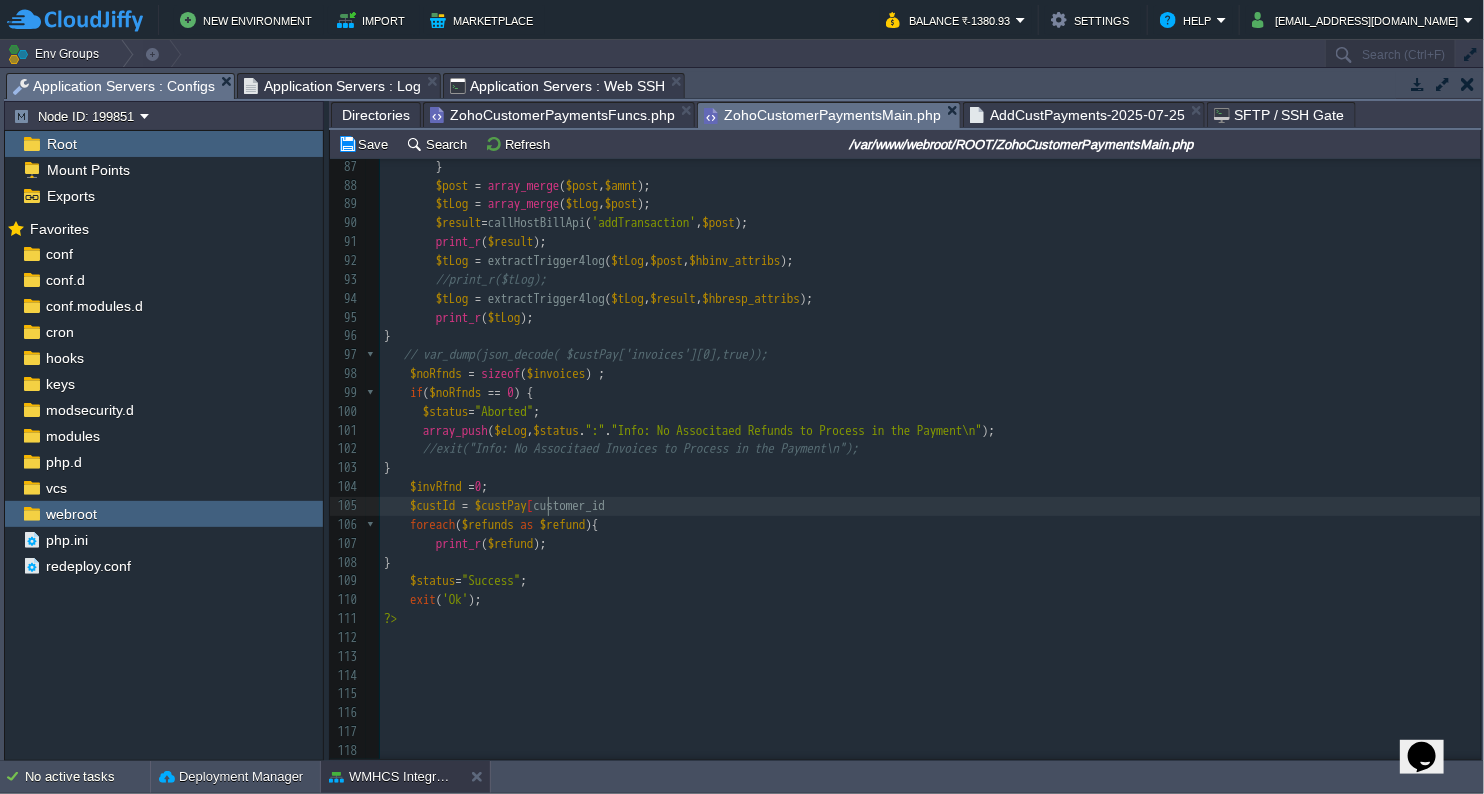 type on "['" 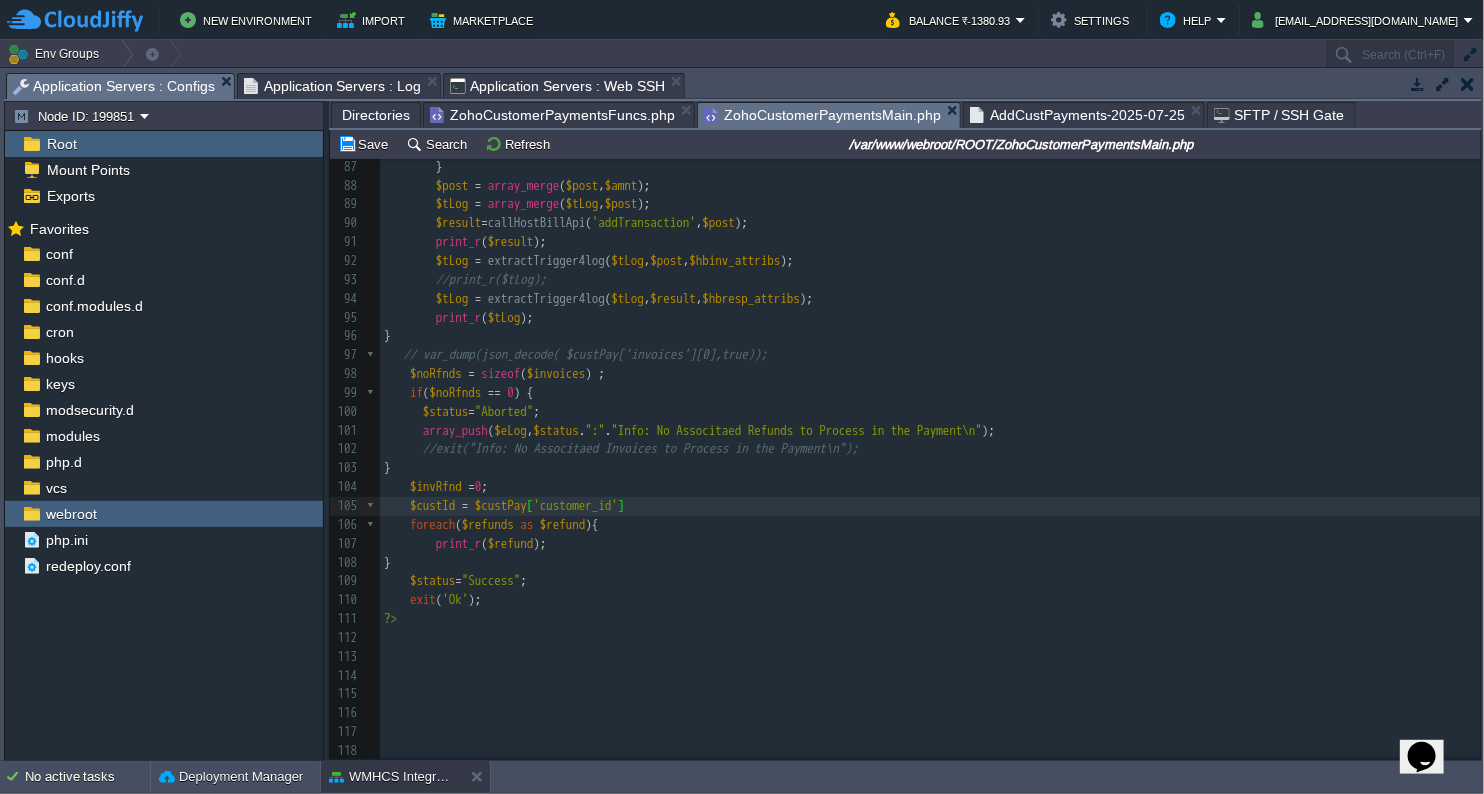 type on "'];" 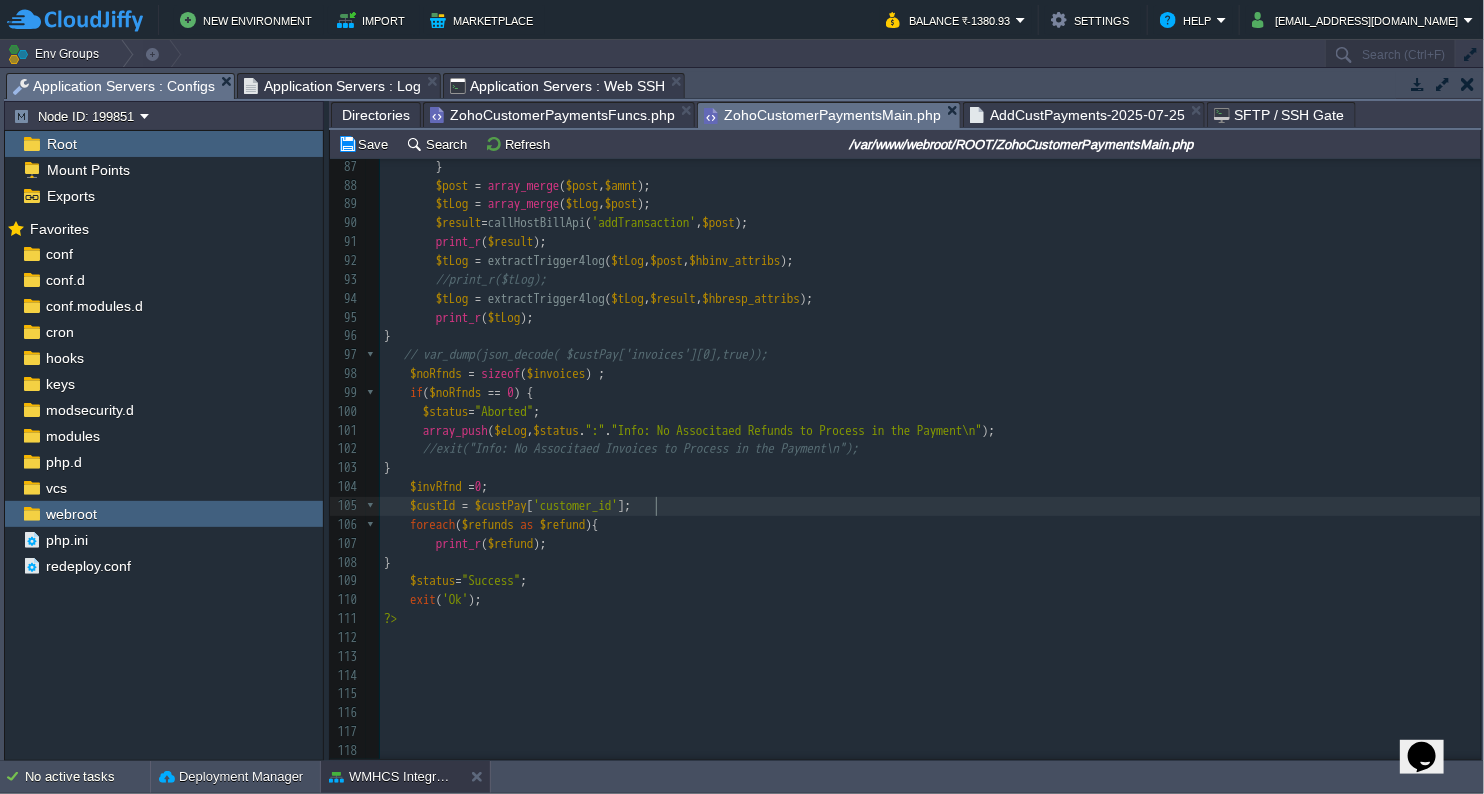 type 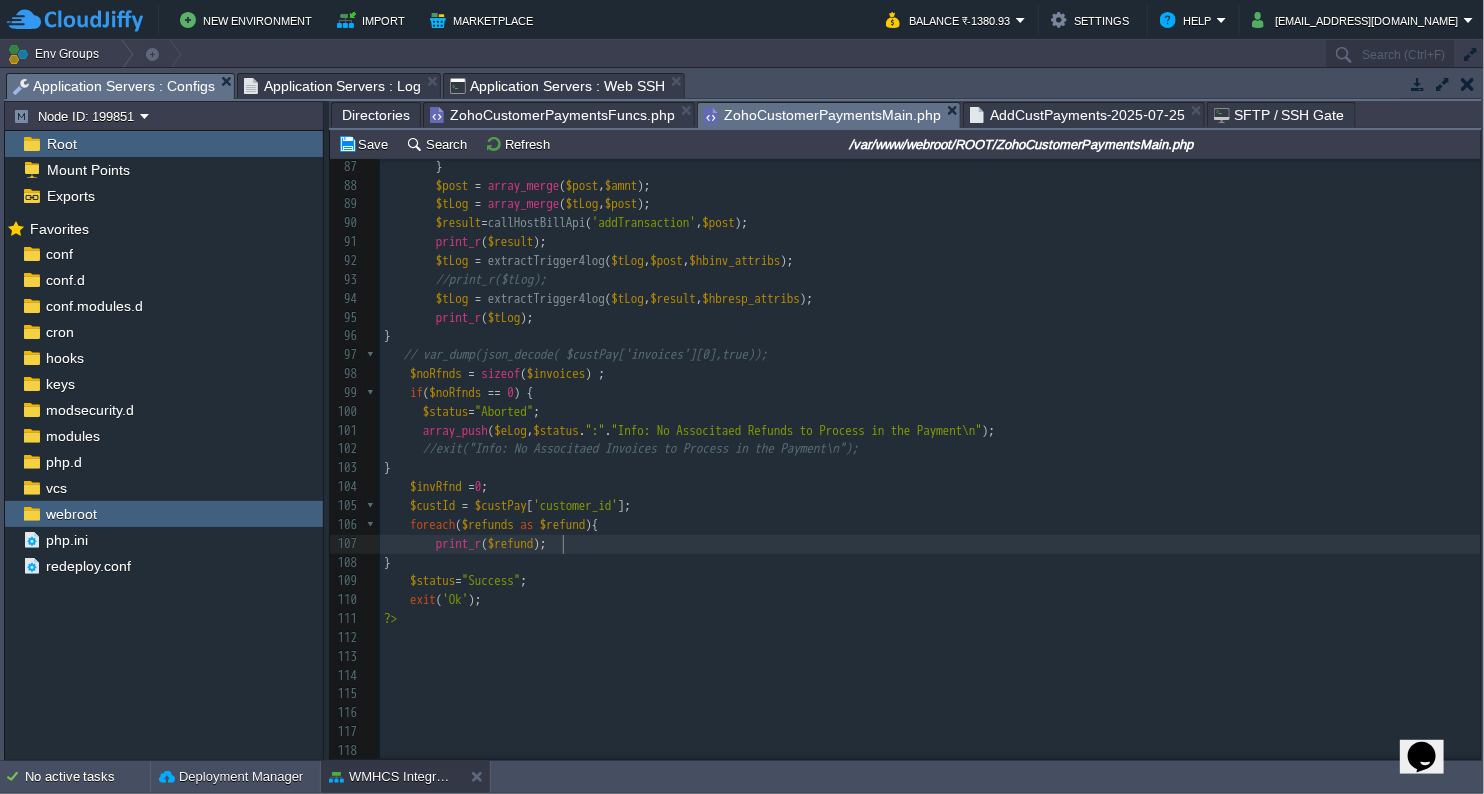click on "print_r ( $refund );" at bounding box center [930, 544] 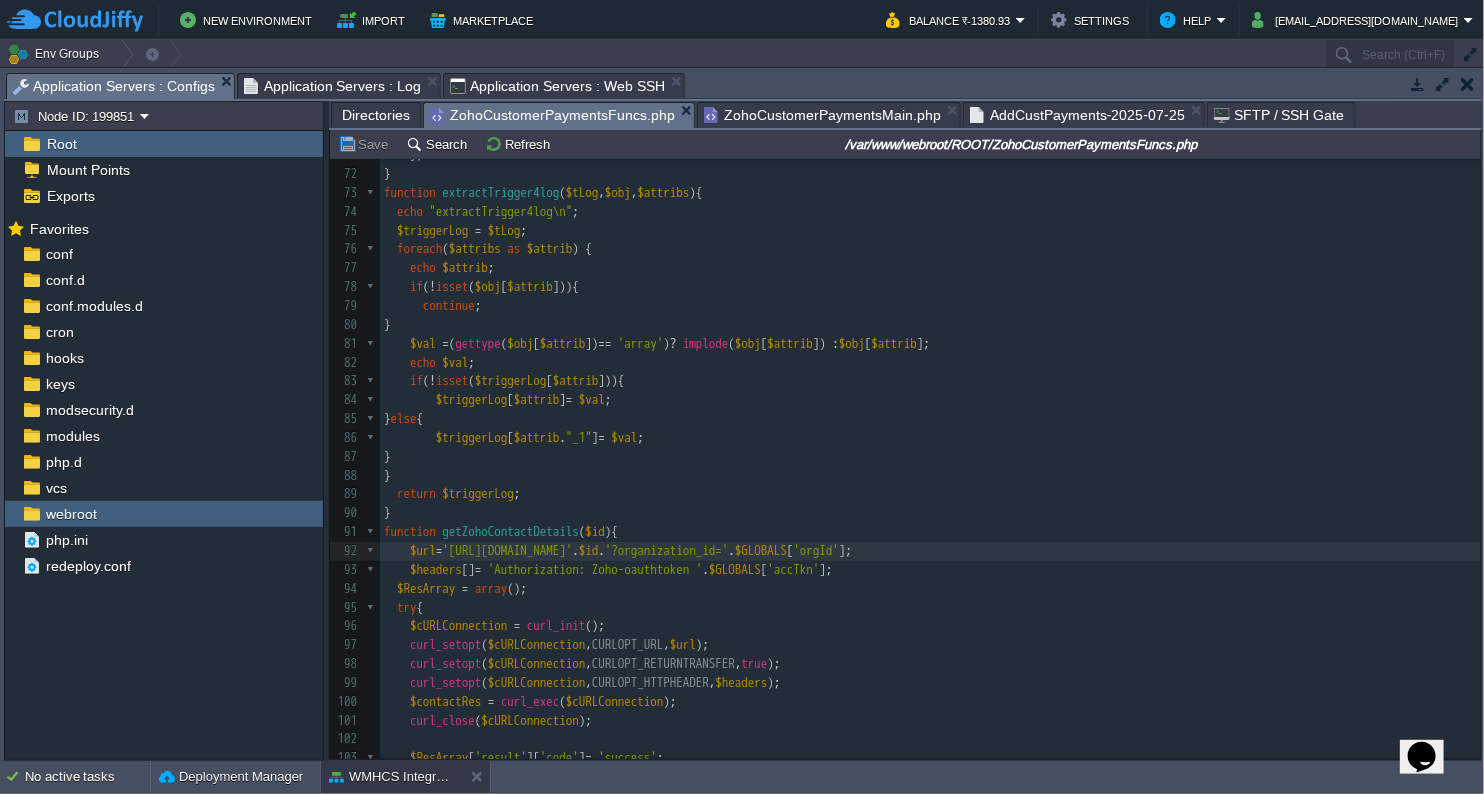 click on "ZohoCustomerPaymentsFuncs.php" at bounding box center (552, 115) 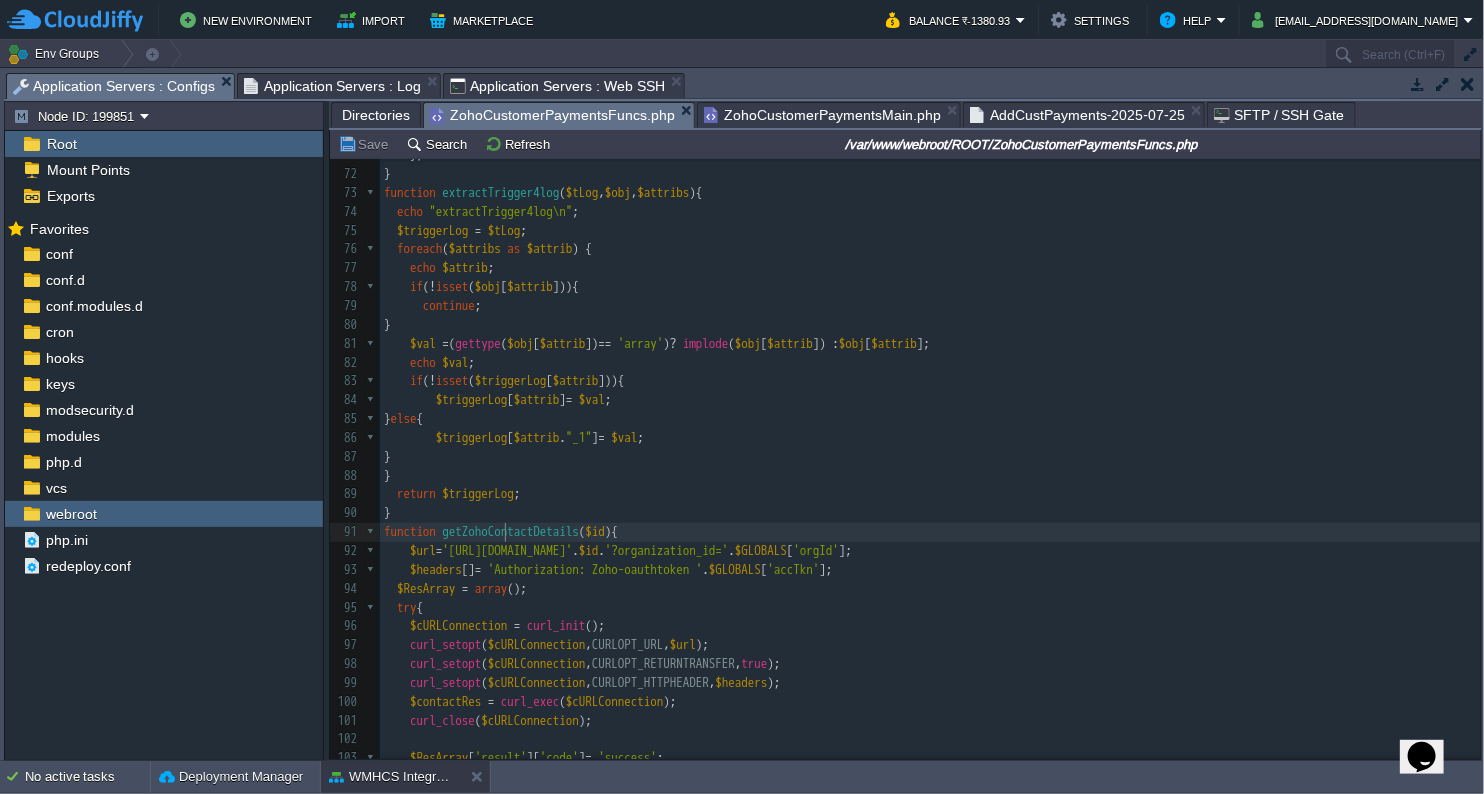 type on "getZohoContactDetails" 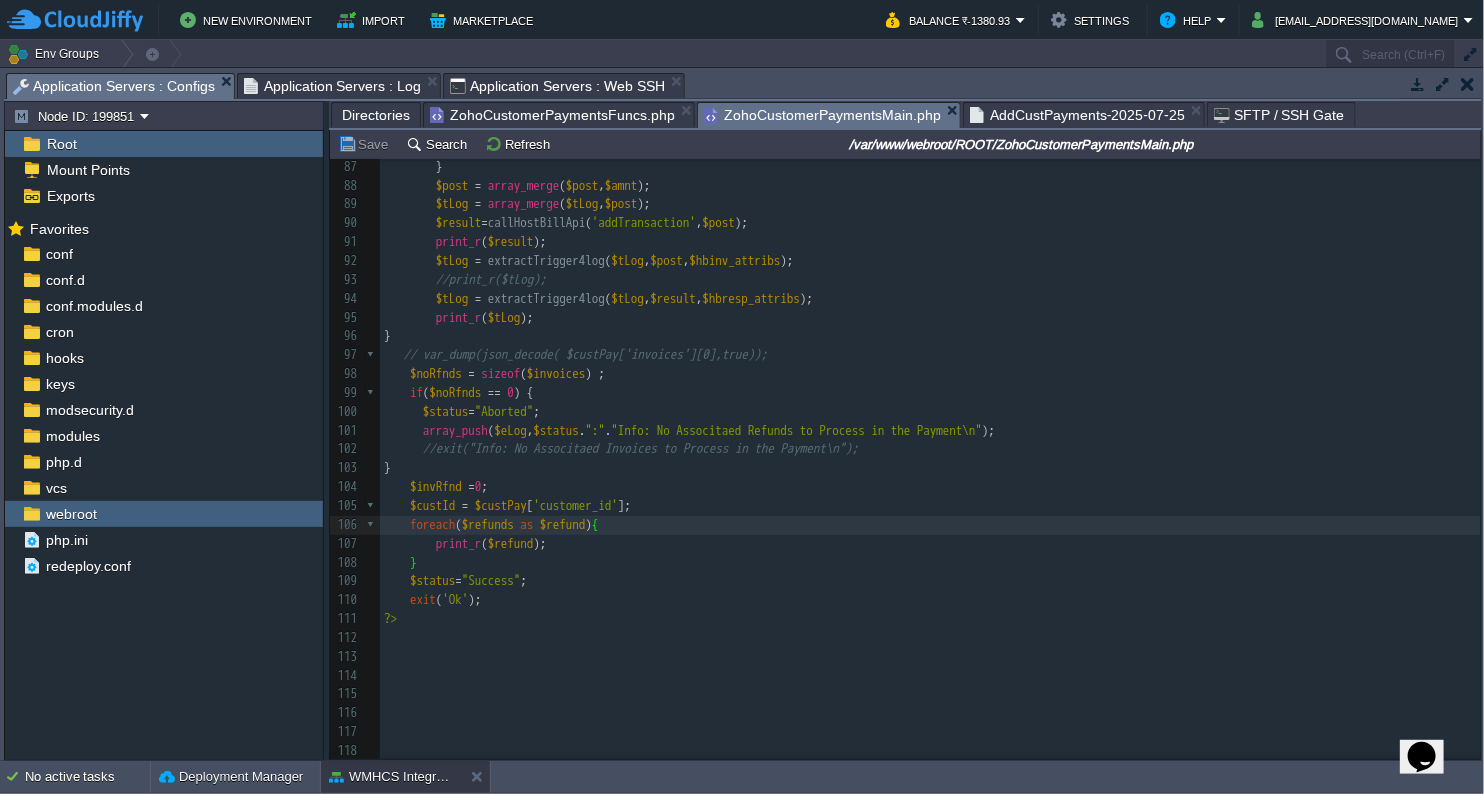 click on "ZohoCustomerPaymentsMain.php" at bounding box center [822, 115] 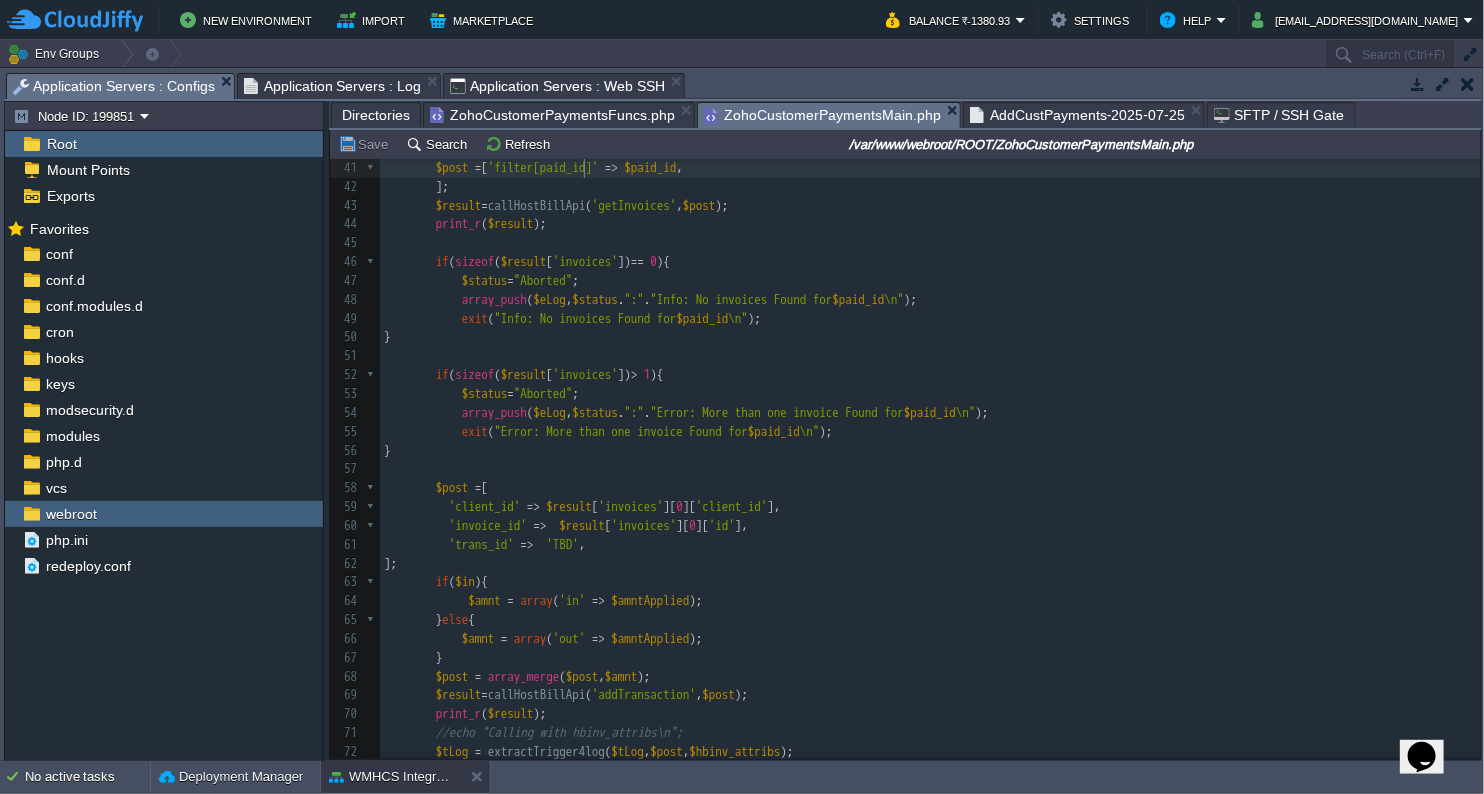 scroll, scrollTop: 812, scrollLeft: 0, axis: vertical 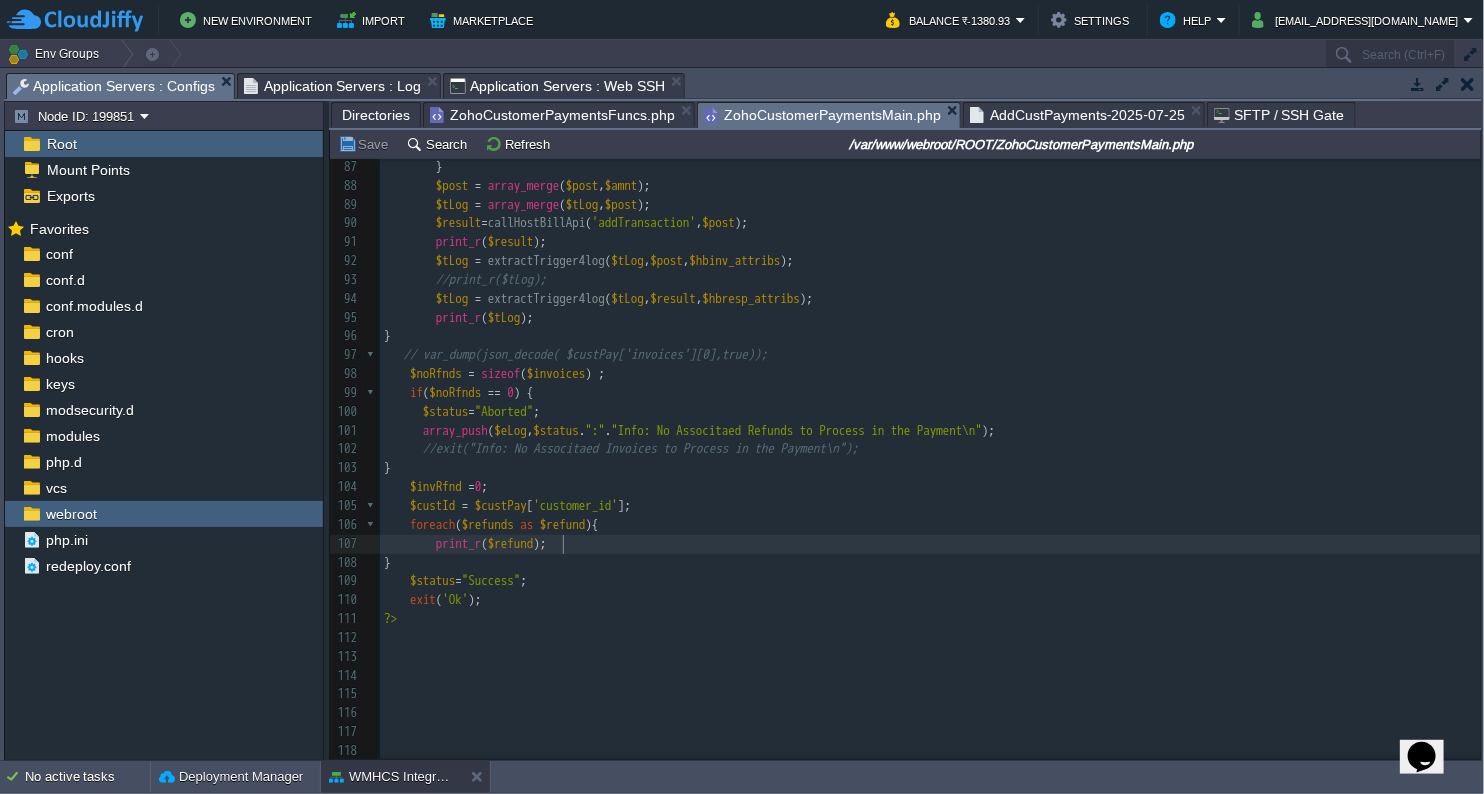 click on "print_r ( $refund );" at bounding box center [930, 544] 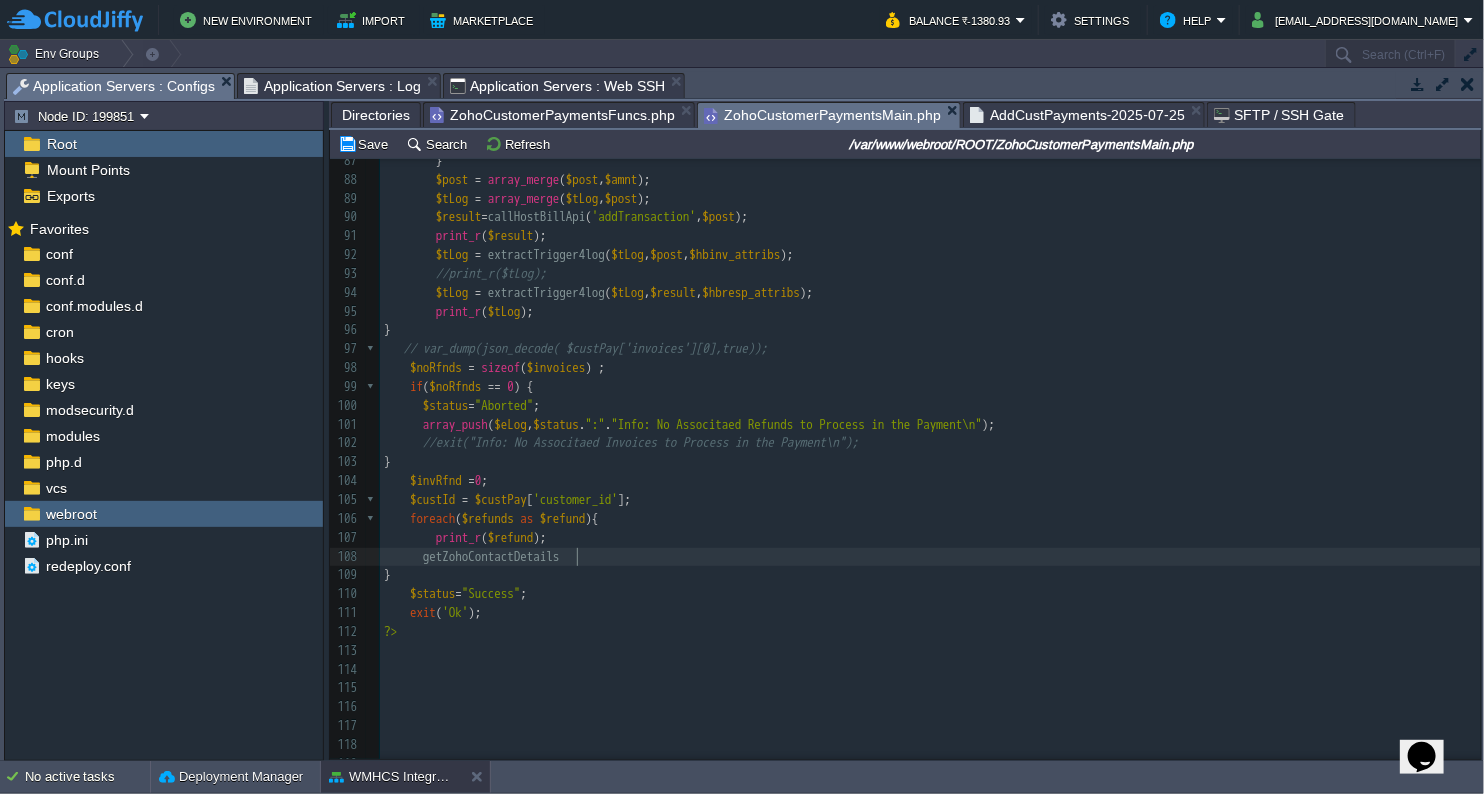 click on "x           $post   =  [ 'filter[paid_id]'   =>   $paid_id ,   77          if ( $tds   ==   0 ){ 78            continue ; 79         } 80           echo   "TDS Code need to be added\n" ; 81           $post [ 'trans_id' ]  =   "TDS" ; 82           //$amnt = array('in' => $tds); 83          if ( $in ){ 84                 $amnt   =   array ( 'in'   =>   $tds ); 85           }  else  { 86                 $amnt   =   array ( 'out'   =>   $tds ); 87           } 88           $post   =   array_merge ( $post , $amnt ); 89           $tLog   =   array_merge ( $tLog , $post ); 90           $result = callHostBillApi ( 'addTransaction' , $post ); 91           print_r ( $result );  92           $tLog   =   extractTrigger4log ( $tLog , $post , $hbinv_attribs ); 93           //print_r($tLog); 94           $tLog   =   extractTrigger4log ( $tLog , $result , $hbresp_attribs ); 95           print_r ( $tLog );        96     } 97     // var_dump(json_decode( $custPay['invoices'][0],true));  98" at bounding box center [930, 368] 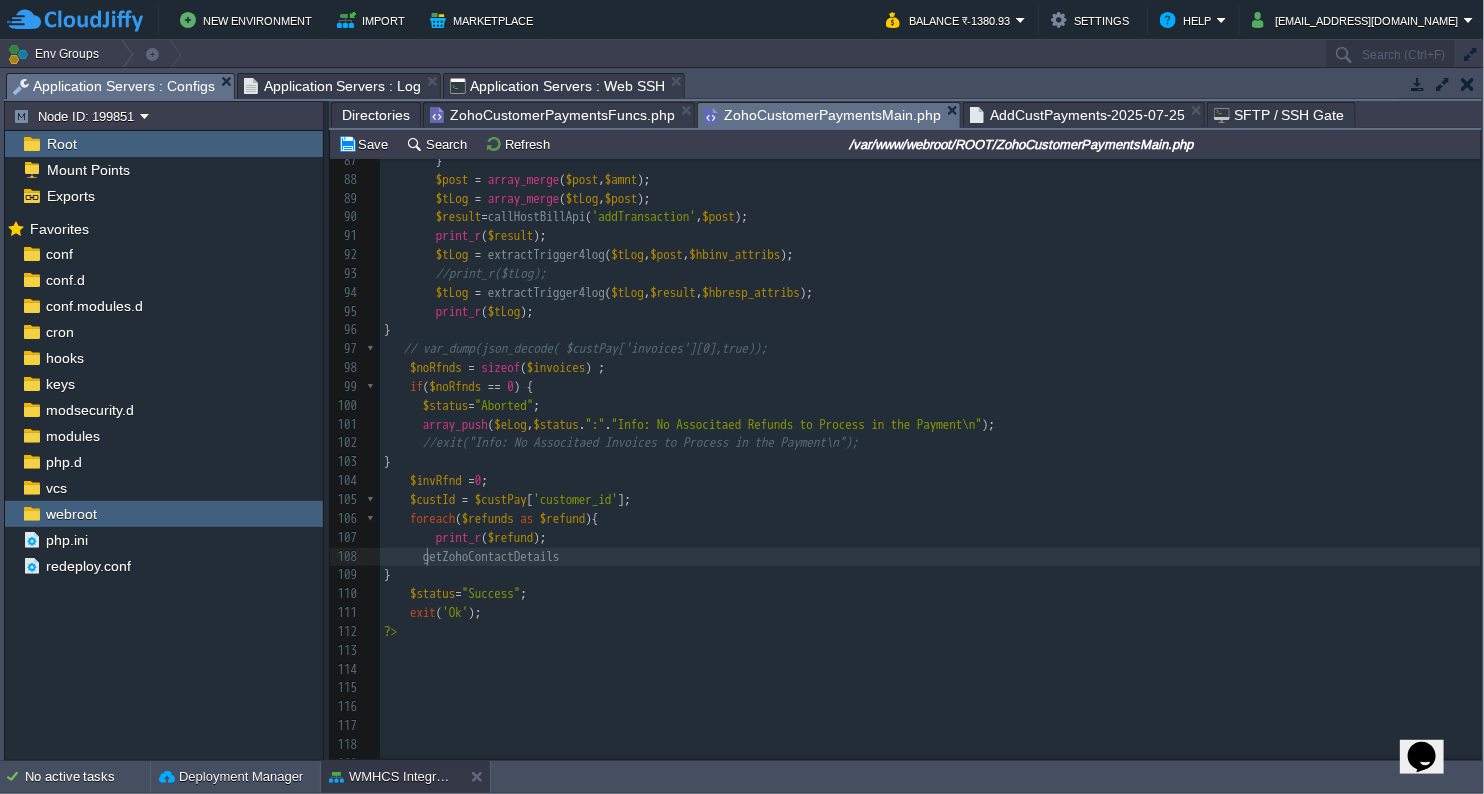 click on "x           $post   =  [ 'filter[paid_id]'   =>   $paid_id ,   77          if ( $tds   ==   0 ){ 78            continue ; 79         } 80           echo   "TDS Code need to be added\n" ; 81           $post [ 'trans_id' ]  =   "TDS" ; 82           //$amnt = array('in' => $tds); 83          if ( $in ){ 84                 $amnt   =   array ( 'in'   =>   $tds ); 85           }  else  { 86                 $amnt   =   array ( 'out'   =>   $tds ); 87           } 88           $post   =   array_merge ( $post , $amnt ); 89           $tLog   =   array_merge ( $tLog , $post ); 90           $result = callHostBillApi ( 'addTransaction' , $post ); 91           print_r ( $result );  92           $tLog   =   extractTrigger4log ( $tLog , $post , $hbinv_attribs ); 93           //print_r($tLog); 94           $tLog   =   extractTrigger4log ( $tLog , $result , $hbresp_attribs ); 95           print_r ( $tLog );        96     } 97     // var_dump(json_decode( $custPay['invoices'][0],true));  98" at bounding box center (930, 368) 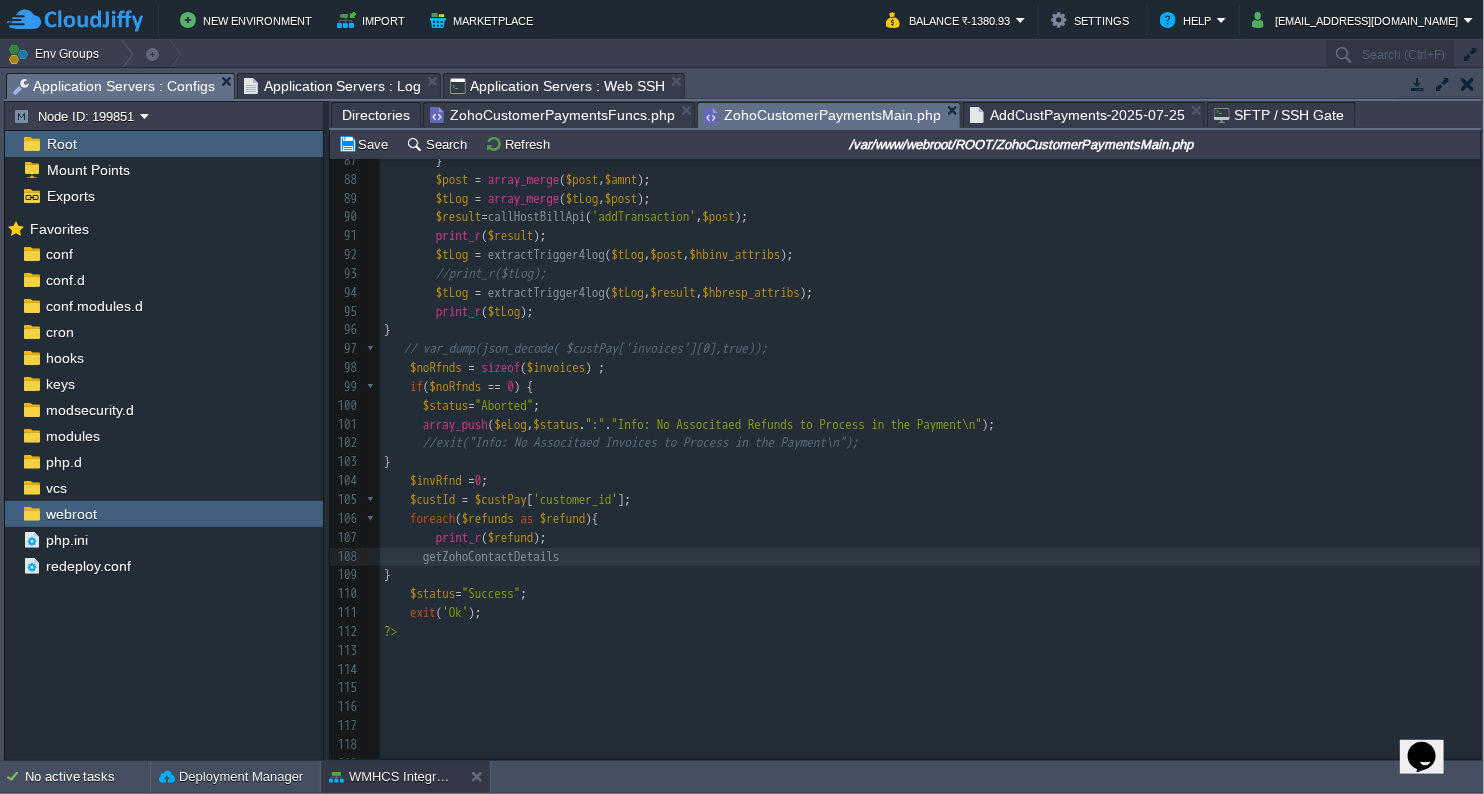 paste on "(" 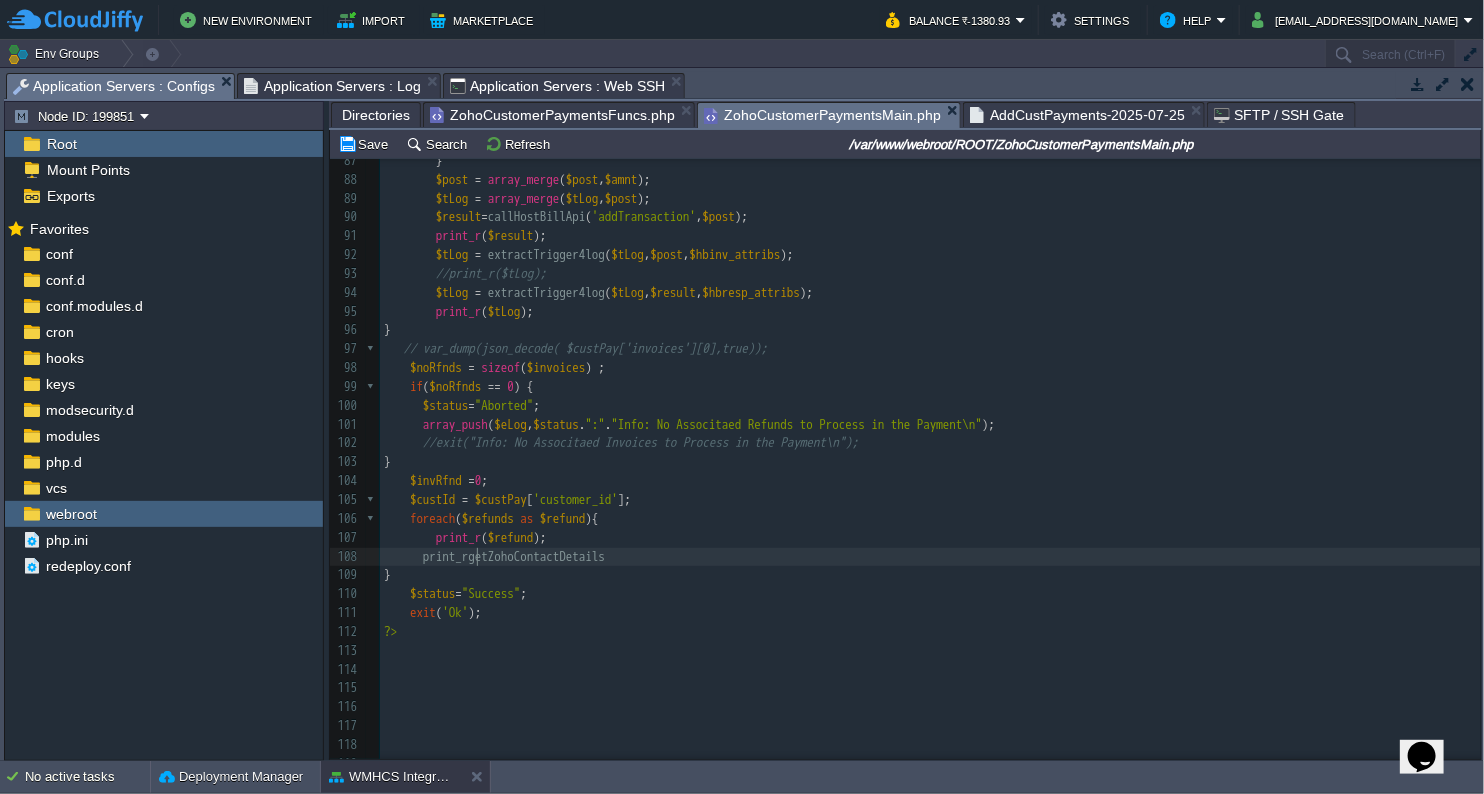 type on "(" 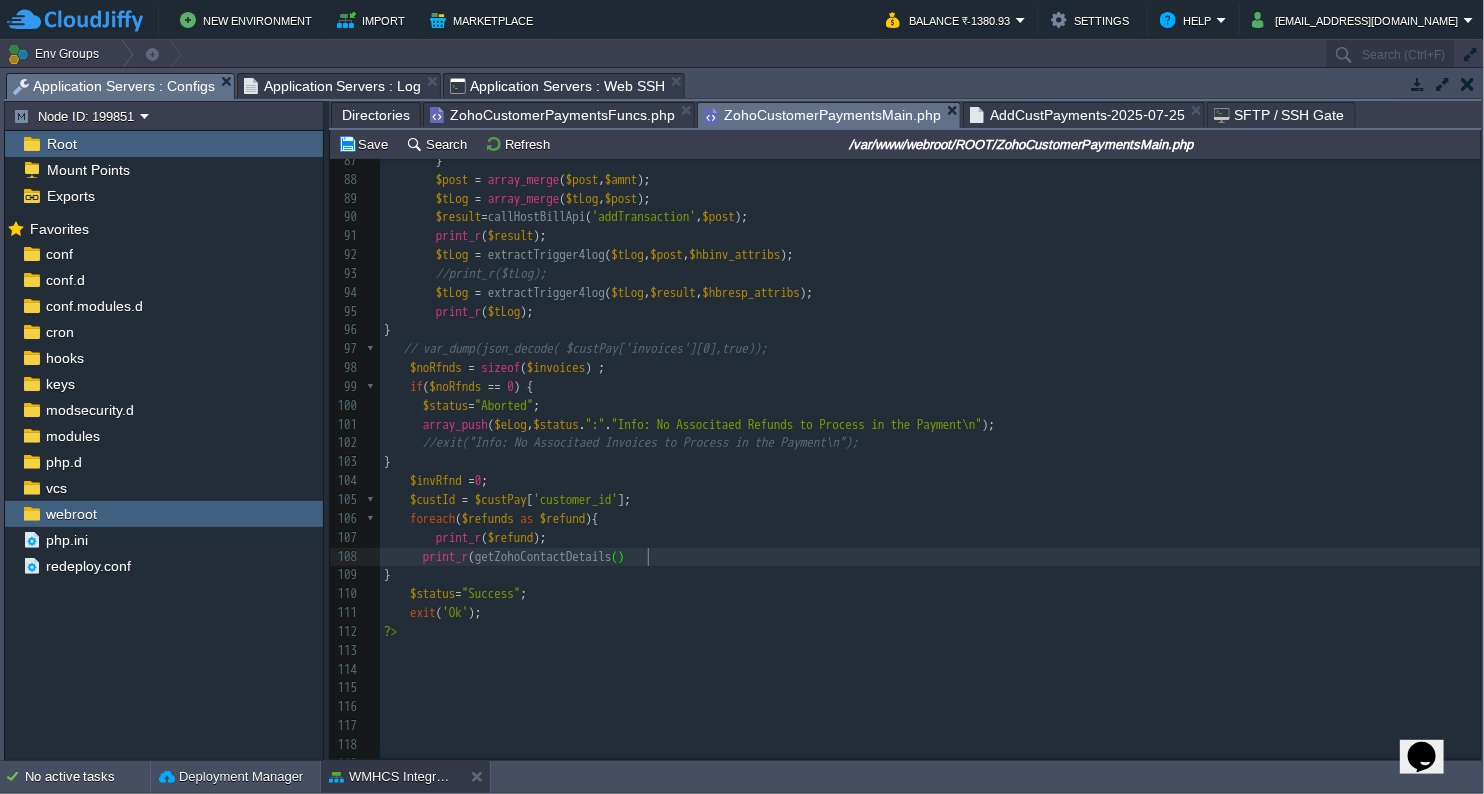 scroll, scrollTop: 6, scrollLeft: 14, axis: both 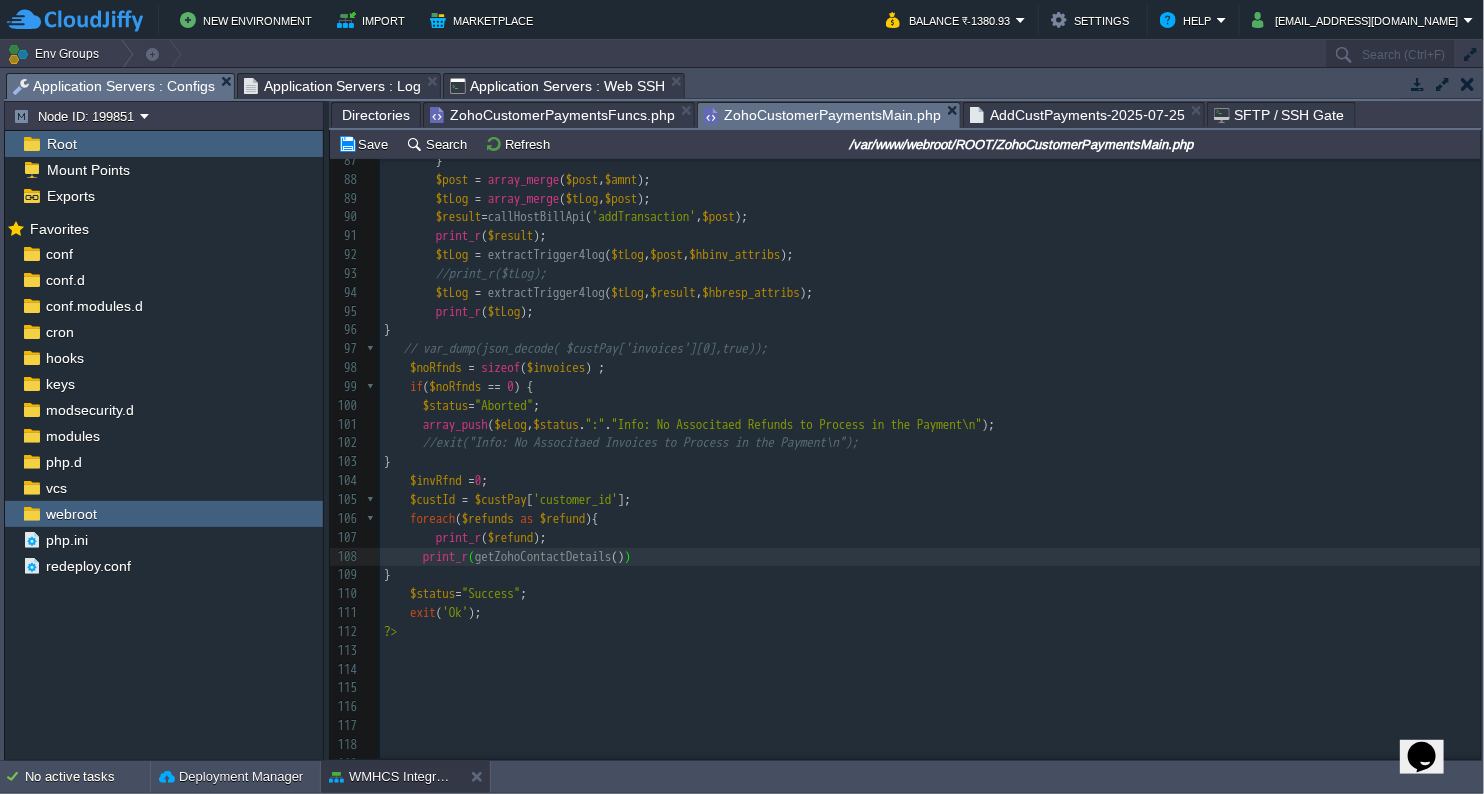 type on "());" 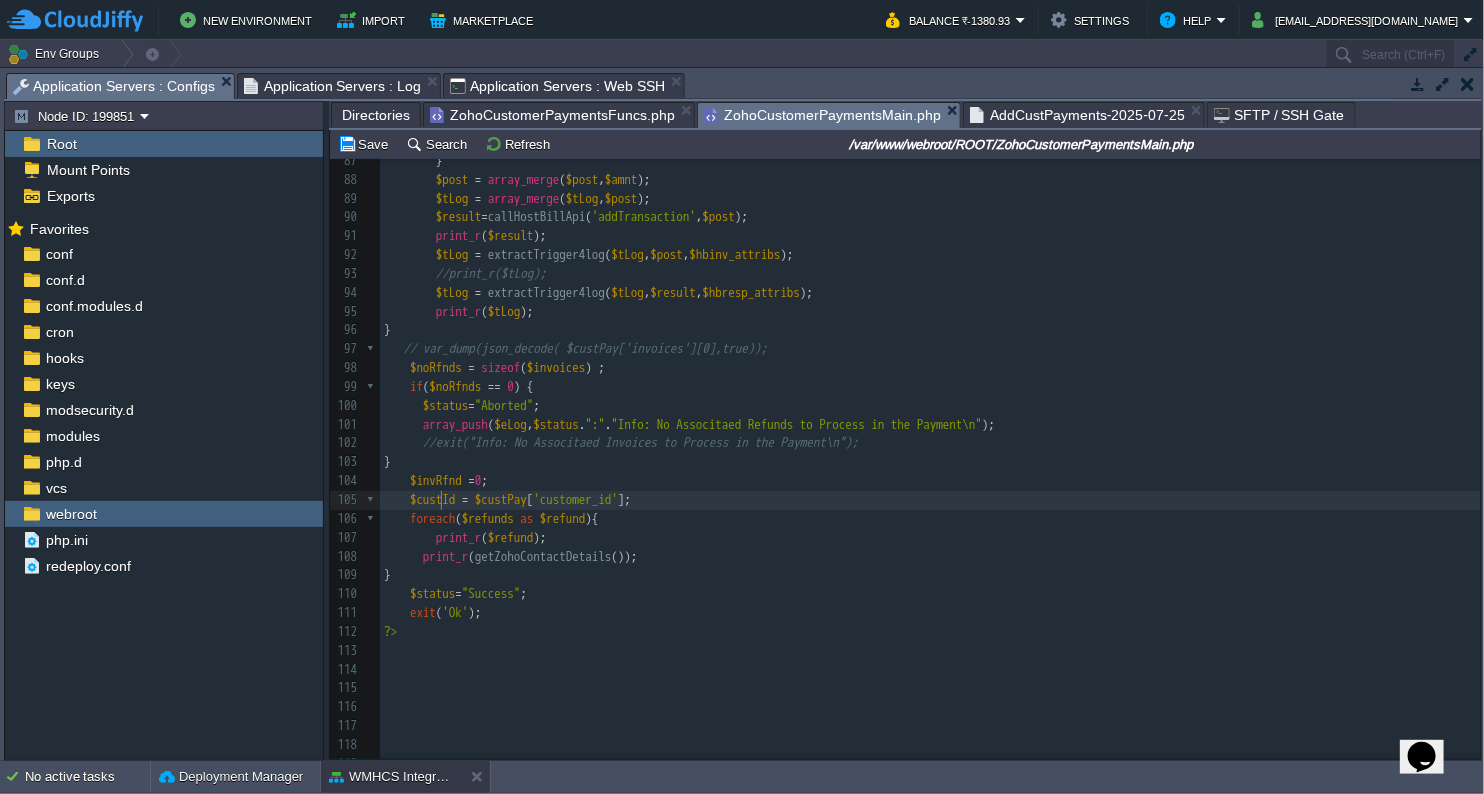 click on "$custId" at bounding box center (433, 499) 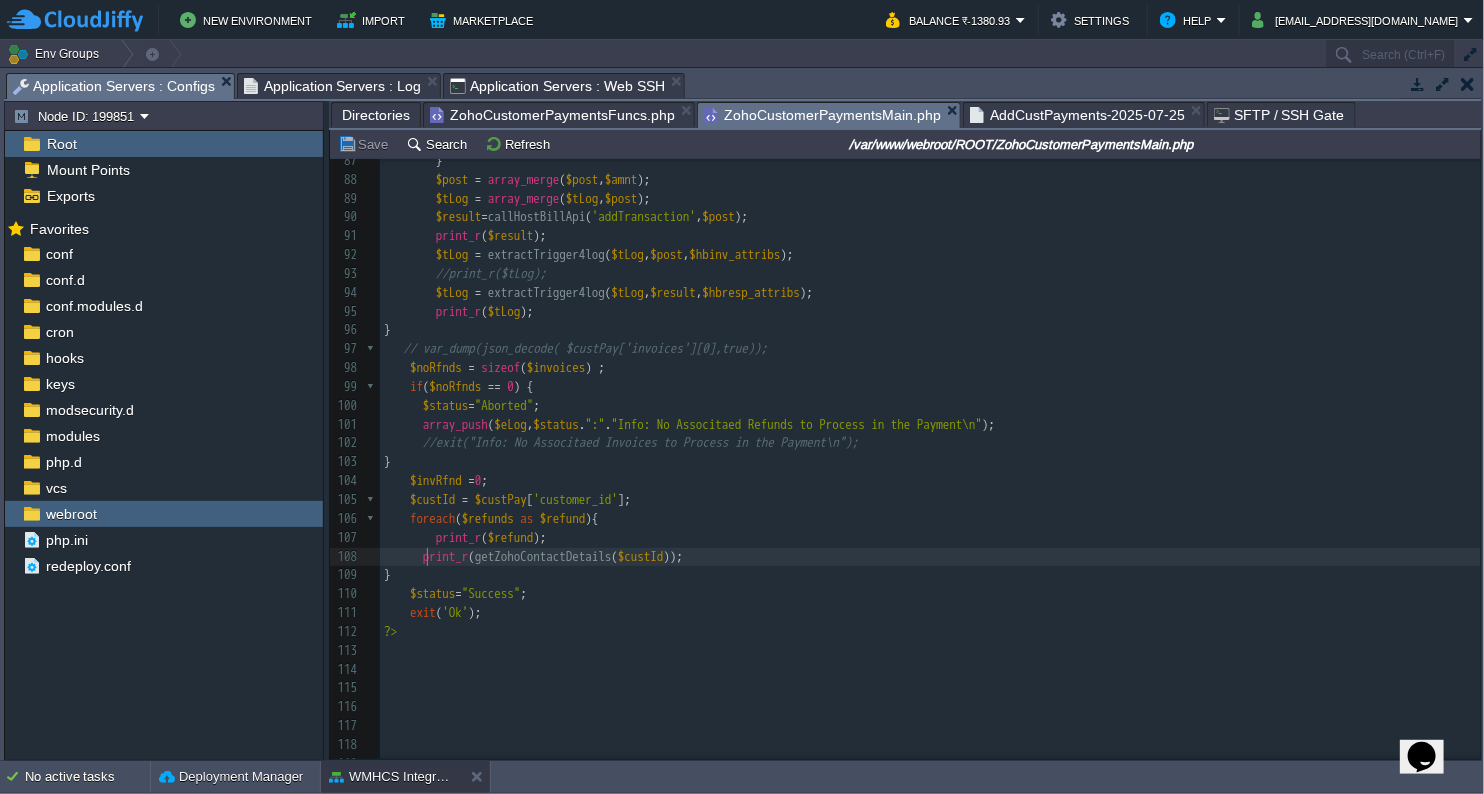 click at bounding box center (403, 556) 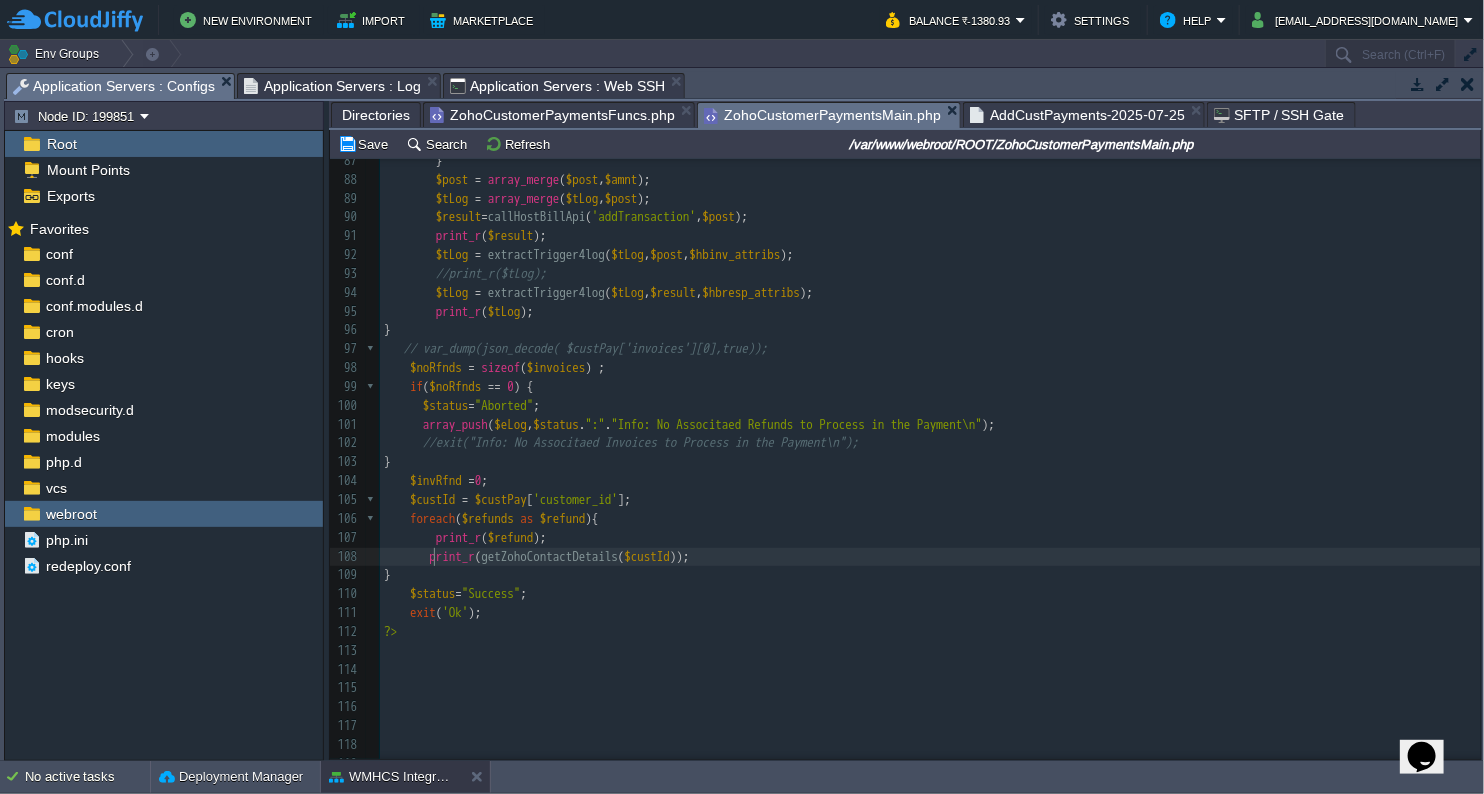 scroll, scrollTop: 6, scrollLeft: 13, axis: both 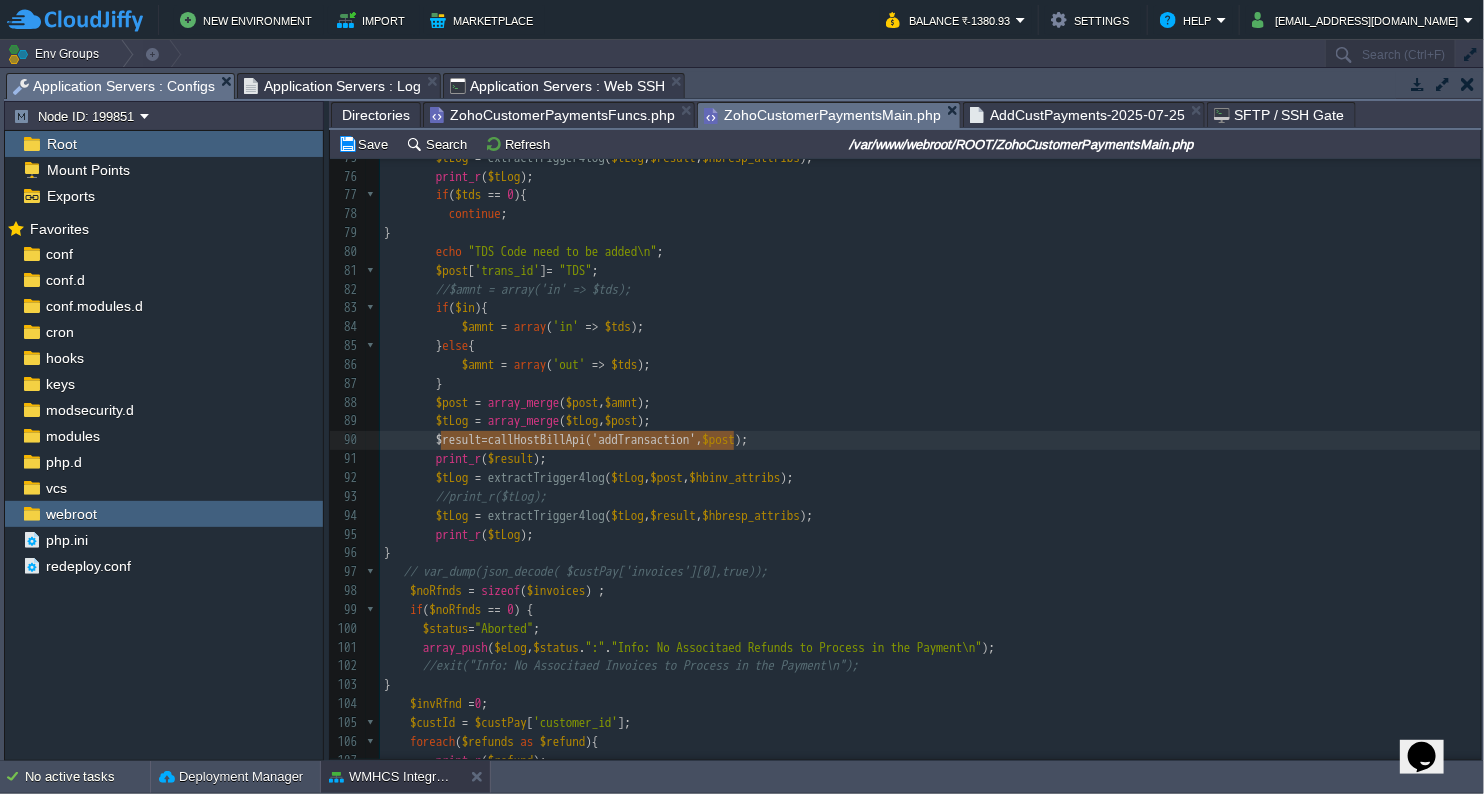 type on "$result=callHostBillApi('addTransaction',$post);" 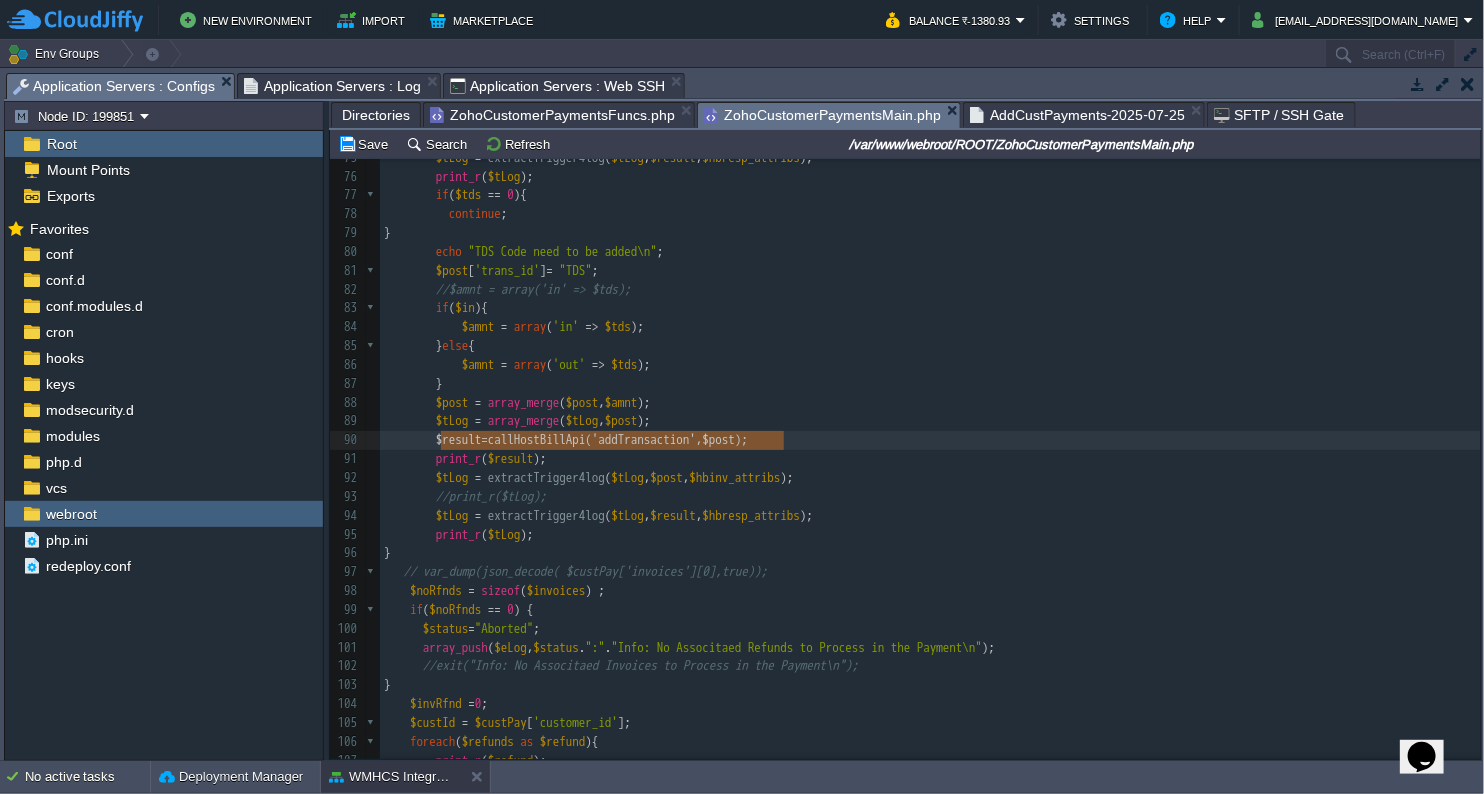 drag, startPoint x: 444, startPoint y: 444, endPoint x: 786, endPoint y: 438, distance: 342.0526 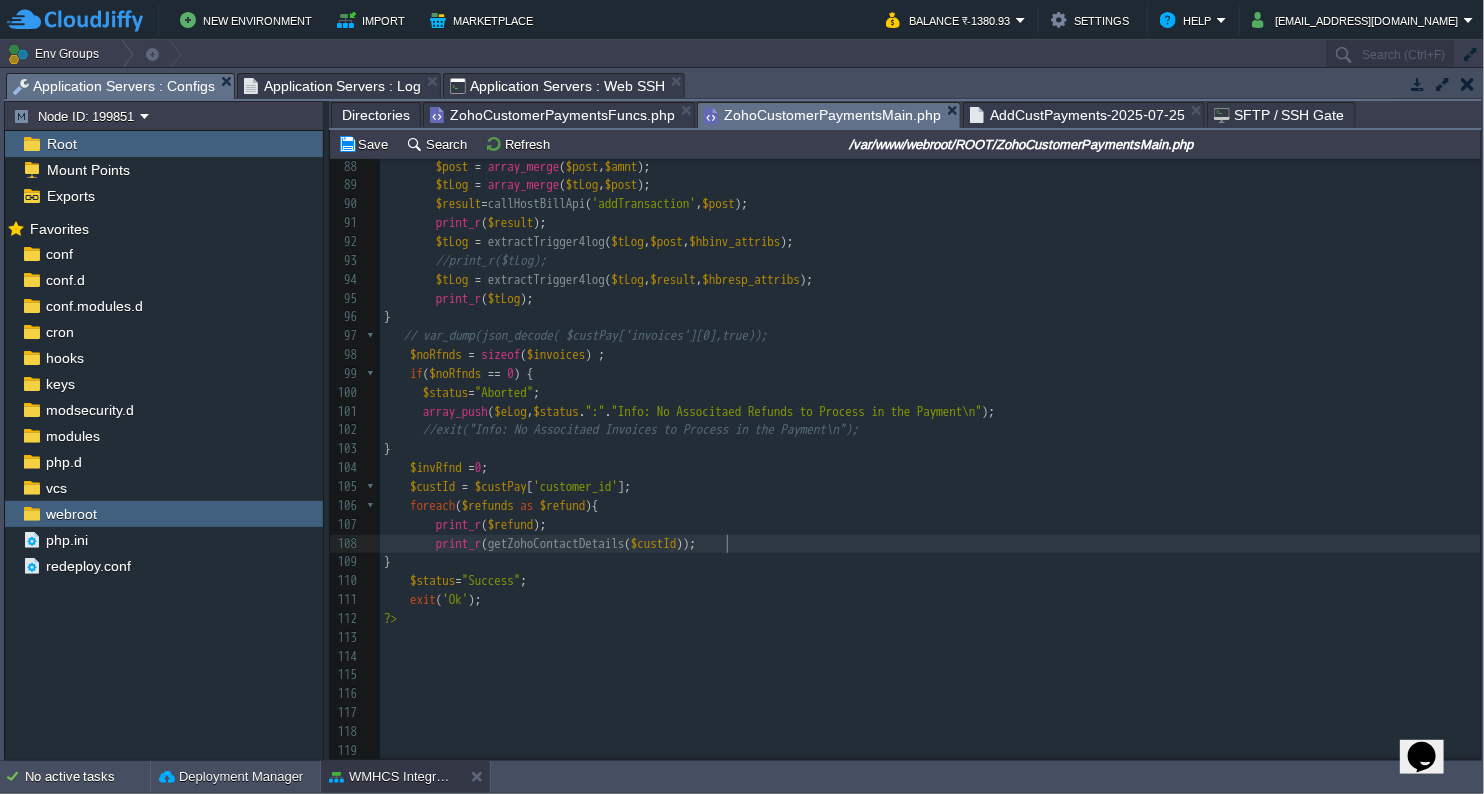 click on "print_r ( getZohoContactDetails ( $custId ));" at bounding box center (930, 544) 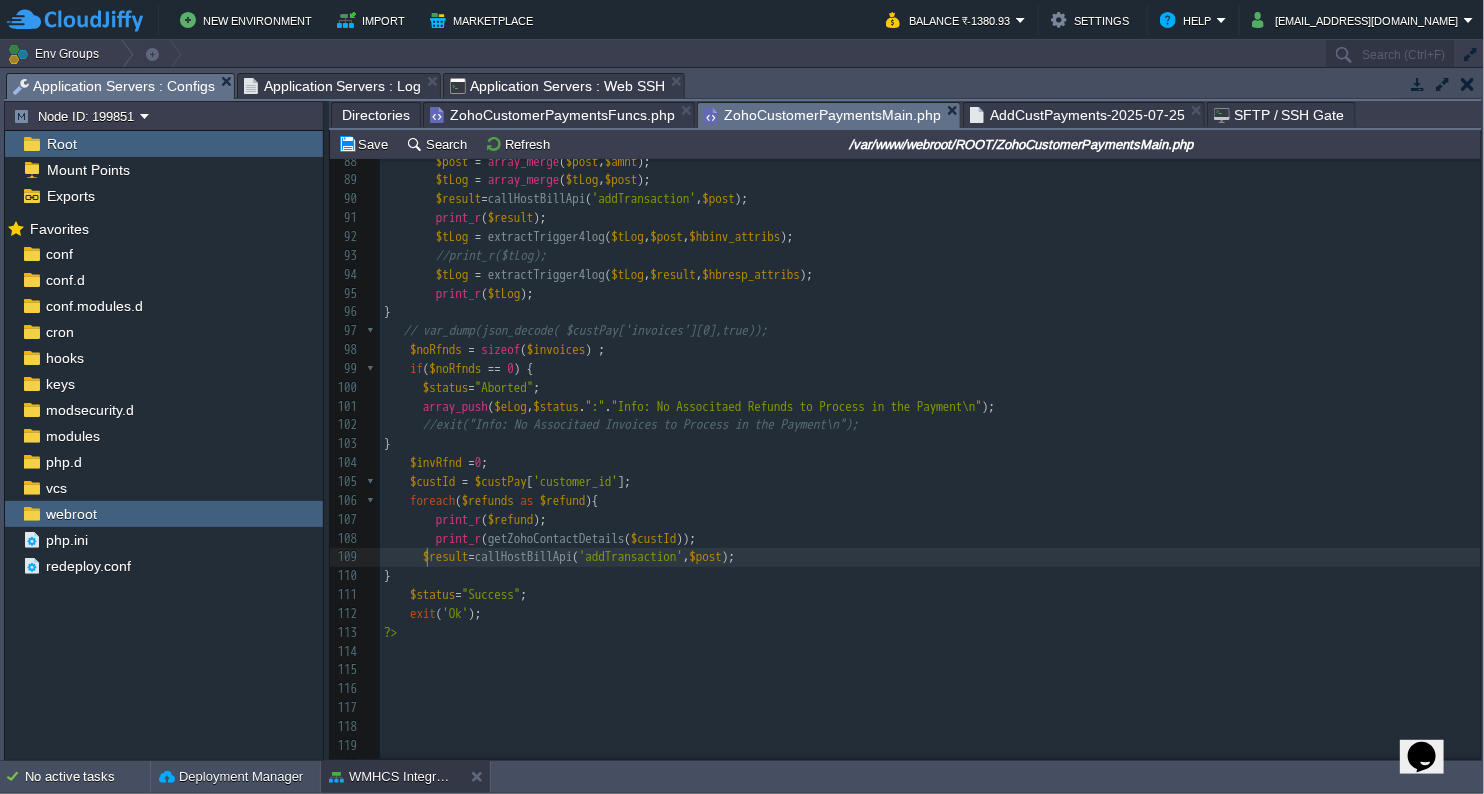 click on "x   65           }  else  { 66                 $amnt   =   array ( 'out'   =>   $amntApplied ); 67           } 68           $post   =   array_merge ( $post , $amnt ); 69           $result = callHostBillApi ( 'addTransaction' , $post ); 70           print_r ( $result );  71           //echo "Calling with hbinv_attribs\n"; 72           $tLog   =   extractTrigger4log ( $tLog , $post , $hbinv_attribs ); 73           //print_r($tLog); 74           //echo "Calling with hbresp_attribs\n"; 75           $tLog   =   extractTrigger4log ( $tLog , $result , $hbresp_attribs ); 76           print_r ( $tLog ); 77          if ( $tds   ==   0 ){ 78            continue ; 79         } 80           echo   "TDS Code need to be added\n" ; 81           $post [ 'trans_id' ]  =   "TDS" ; 82           //$amnt = array('in' => $tds); 83          if ( $in ){ 84                 $amnt   =   array ( 'in'   =>   $tds ); 85           }  else  { 86                 $amnt   =   array ( 'out'   =>   $tds ); 87 }" at bounding box center (930, 246) 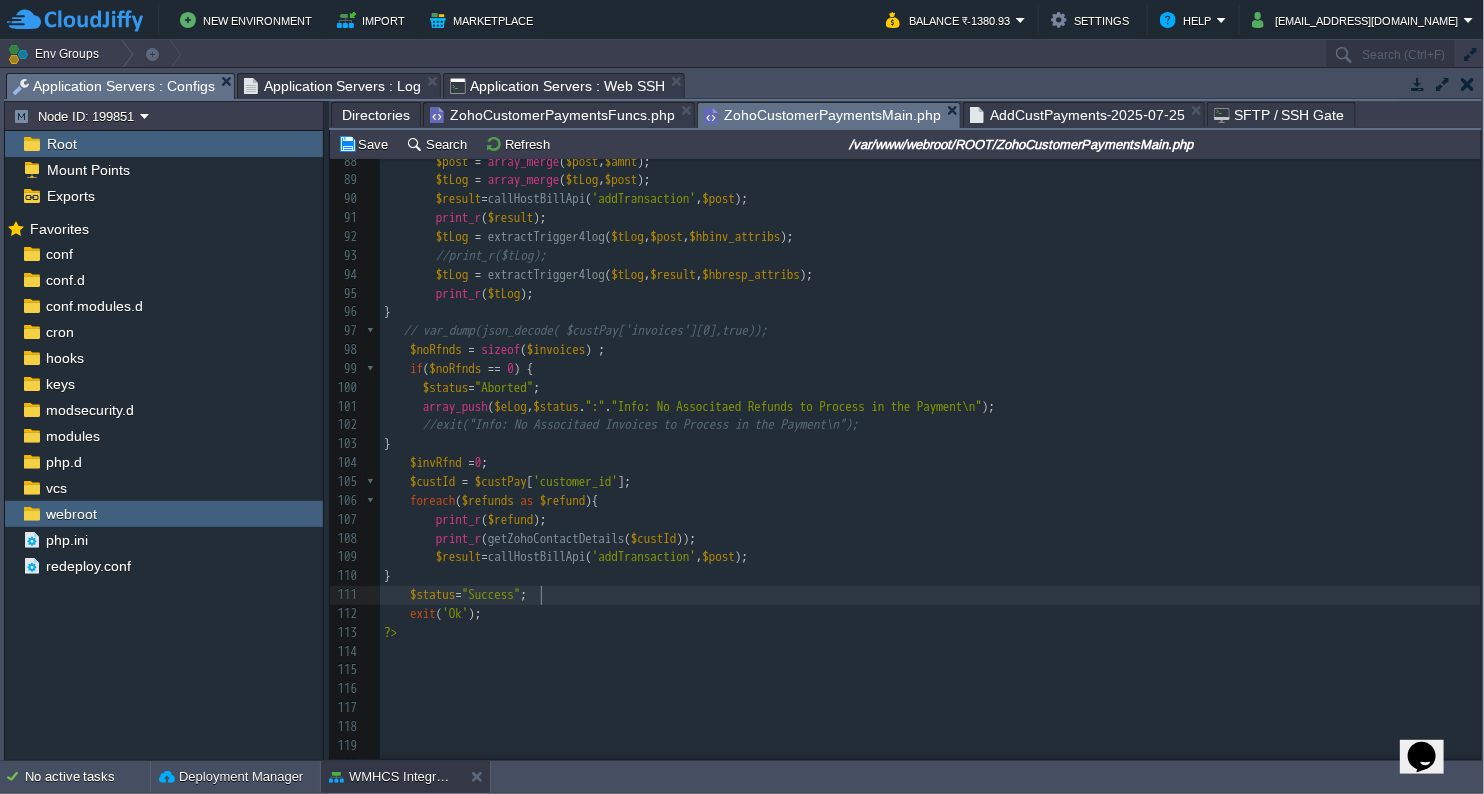 click on "$status = "Success" ;" at bounding box center (930, 595) 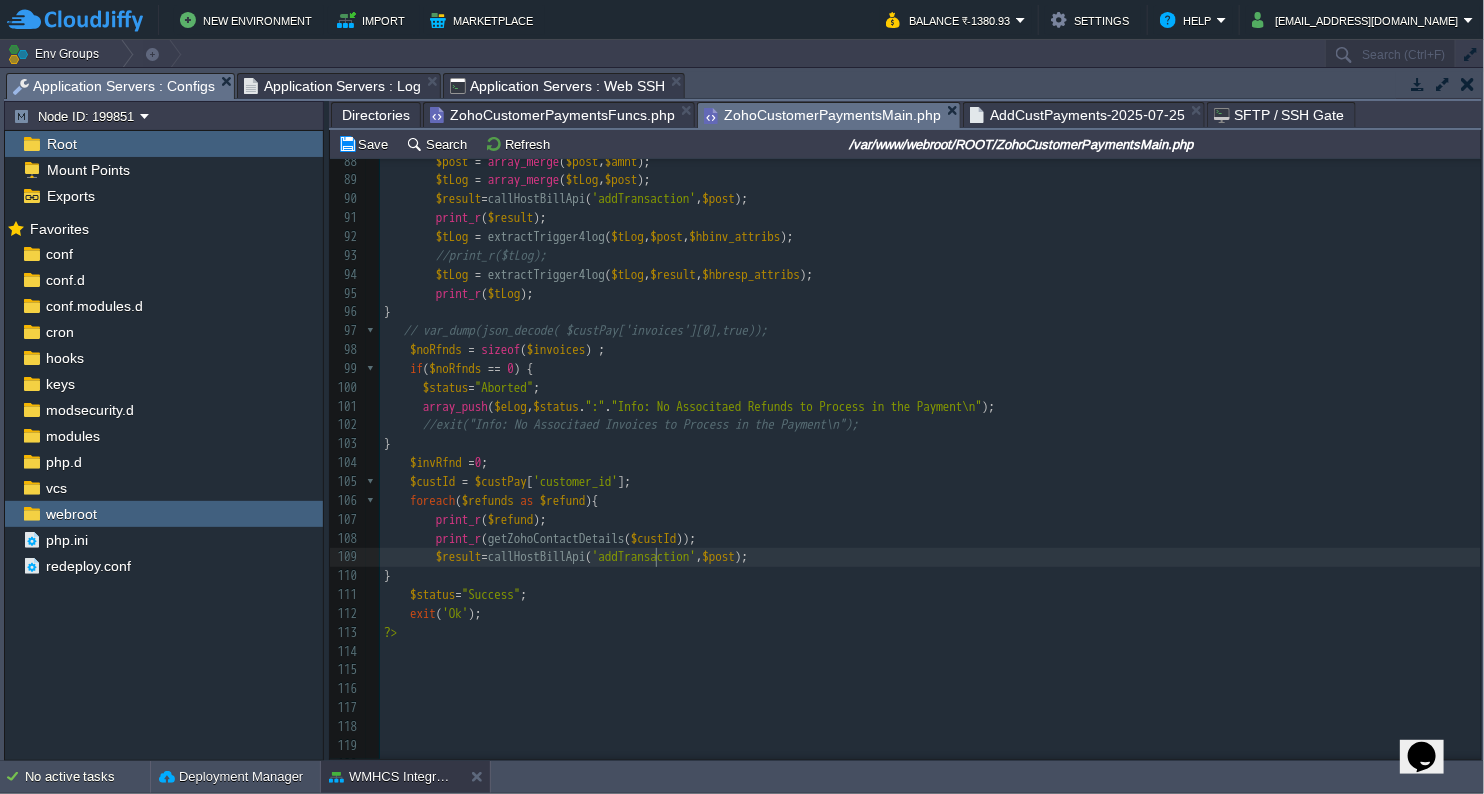 type on "addTransaction" 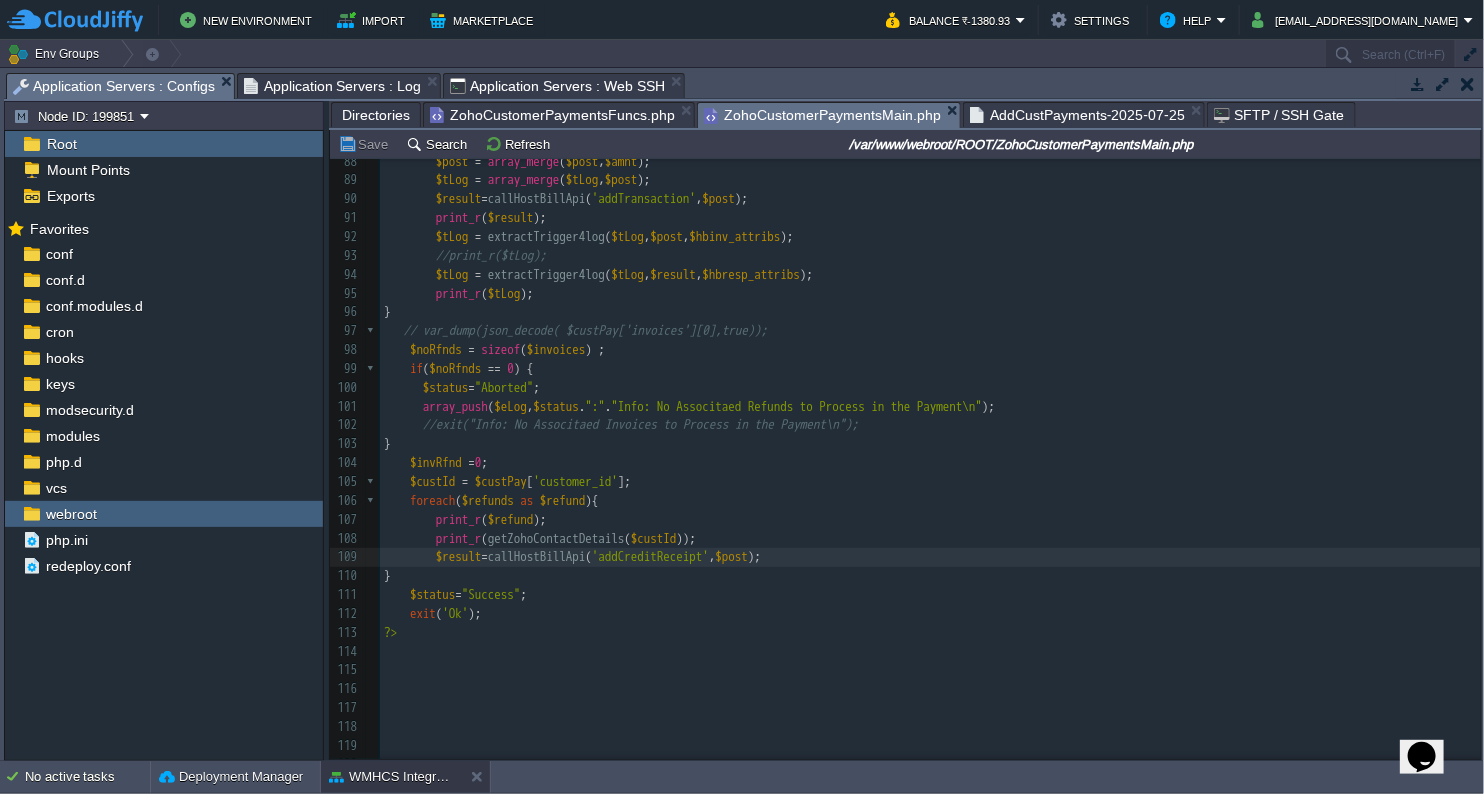 type 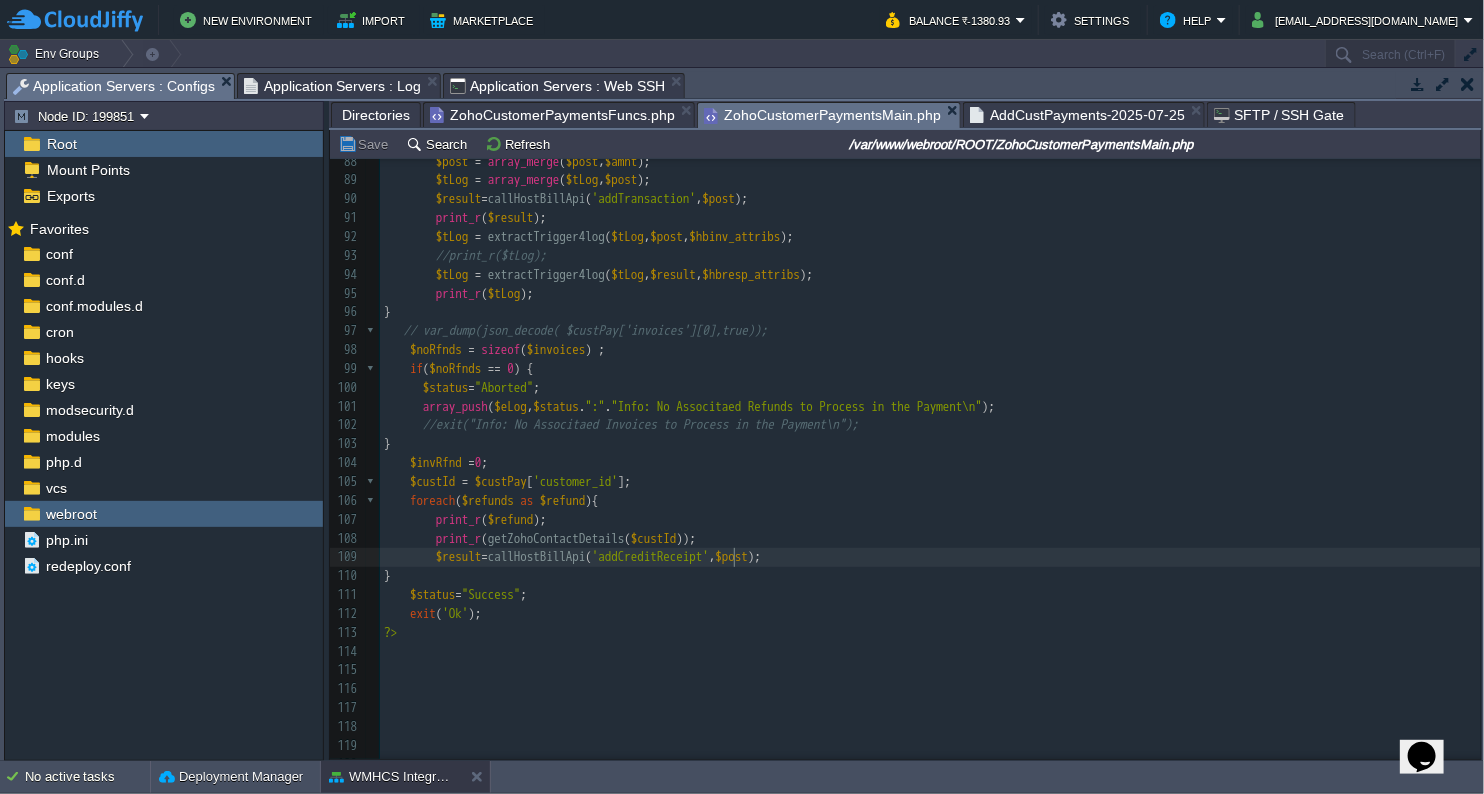 click on "AddCustPayments-2025-07-25" at bounding box center (1077, 115) 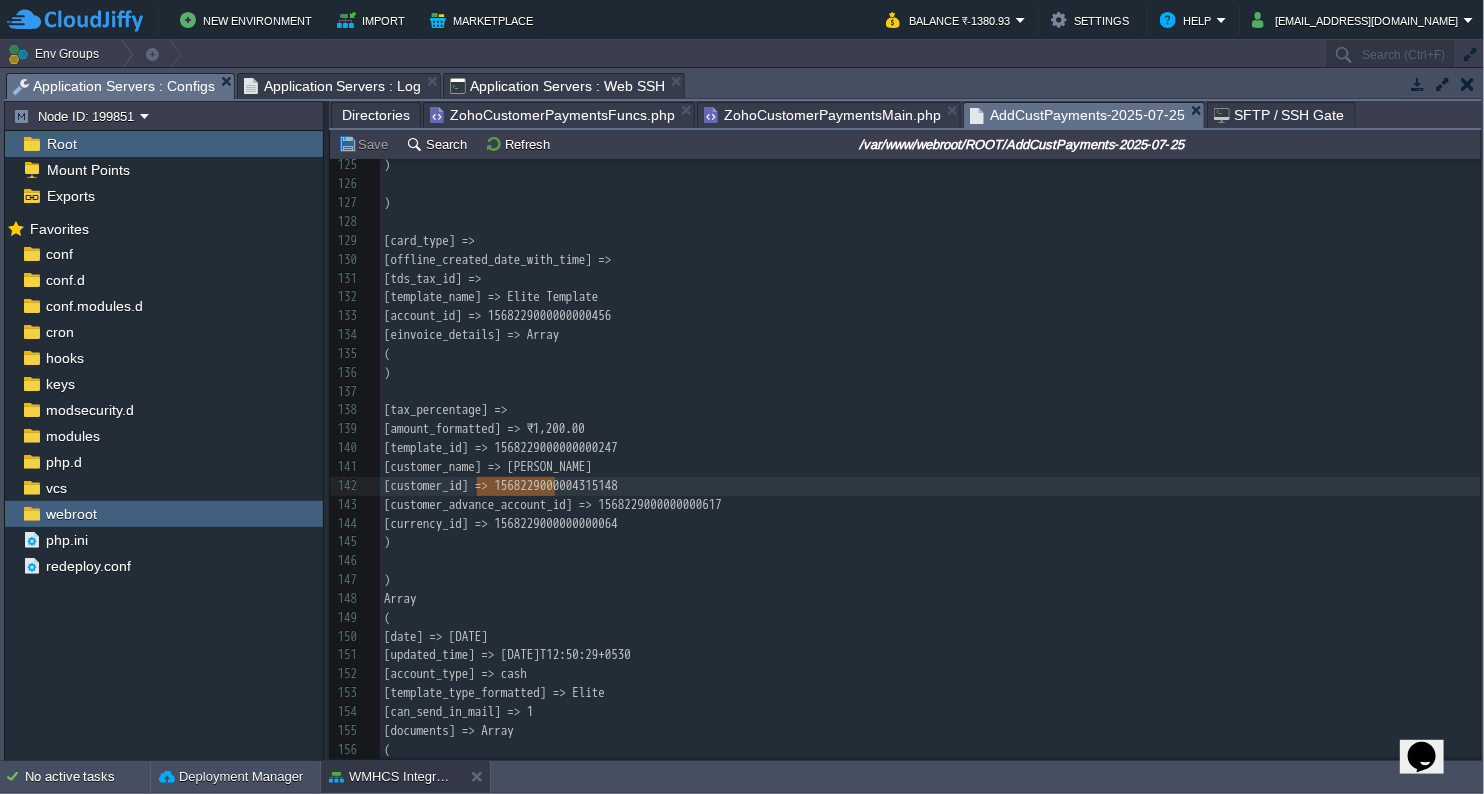 scroll, scrollTop: 2425, scrollLeft: 0, axis: vertical 